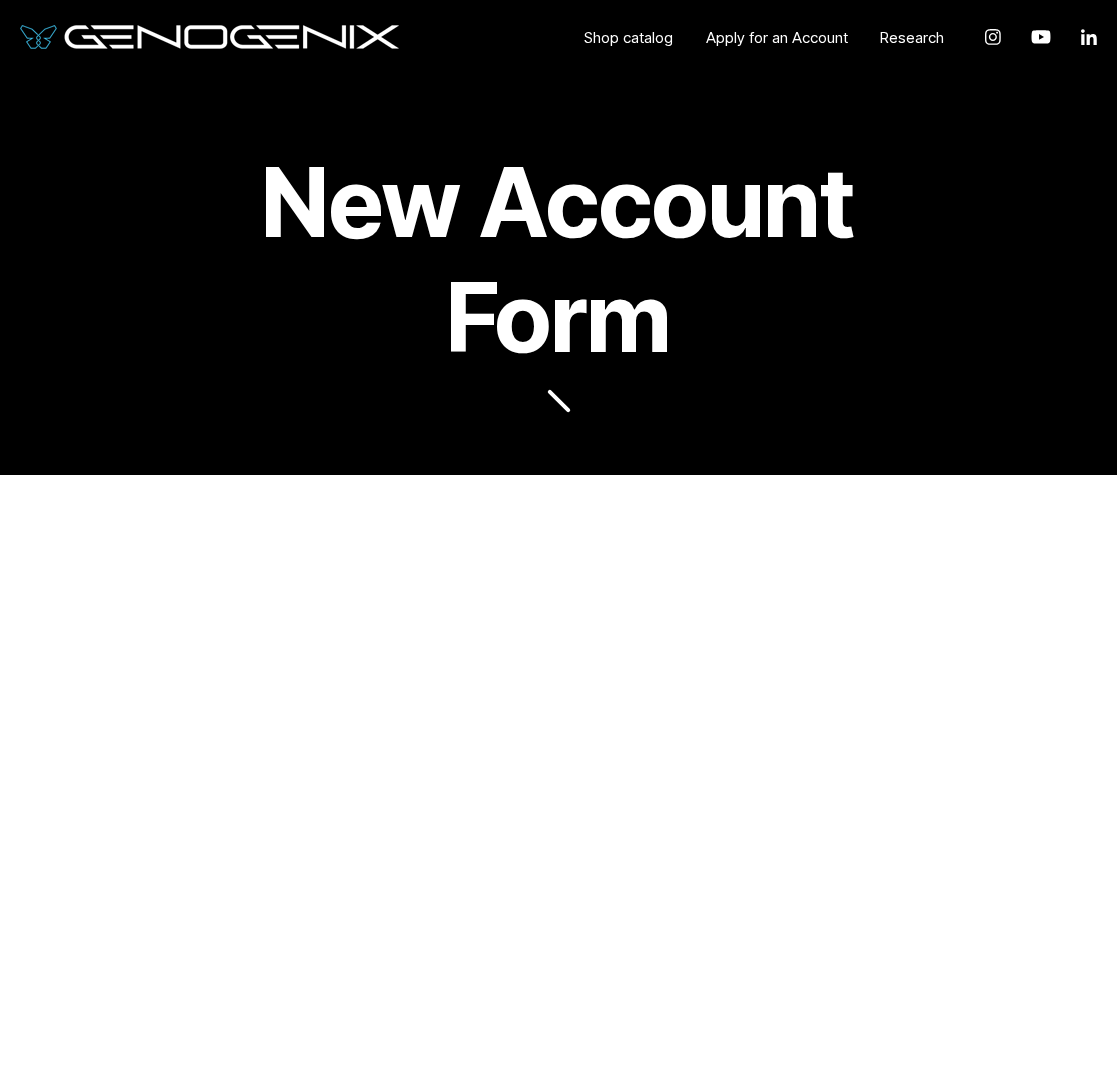 scroll, scrollTop: 2497, scrollLeft: 0, axis: vertical 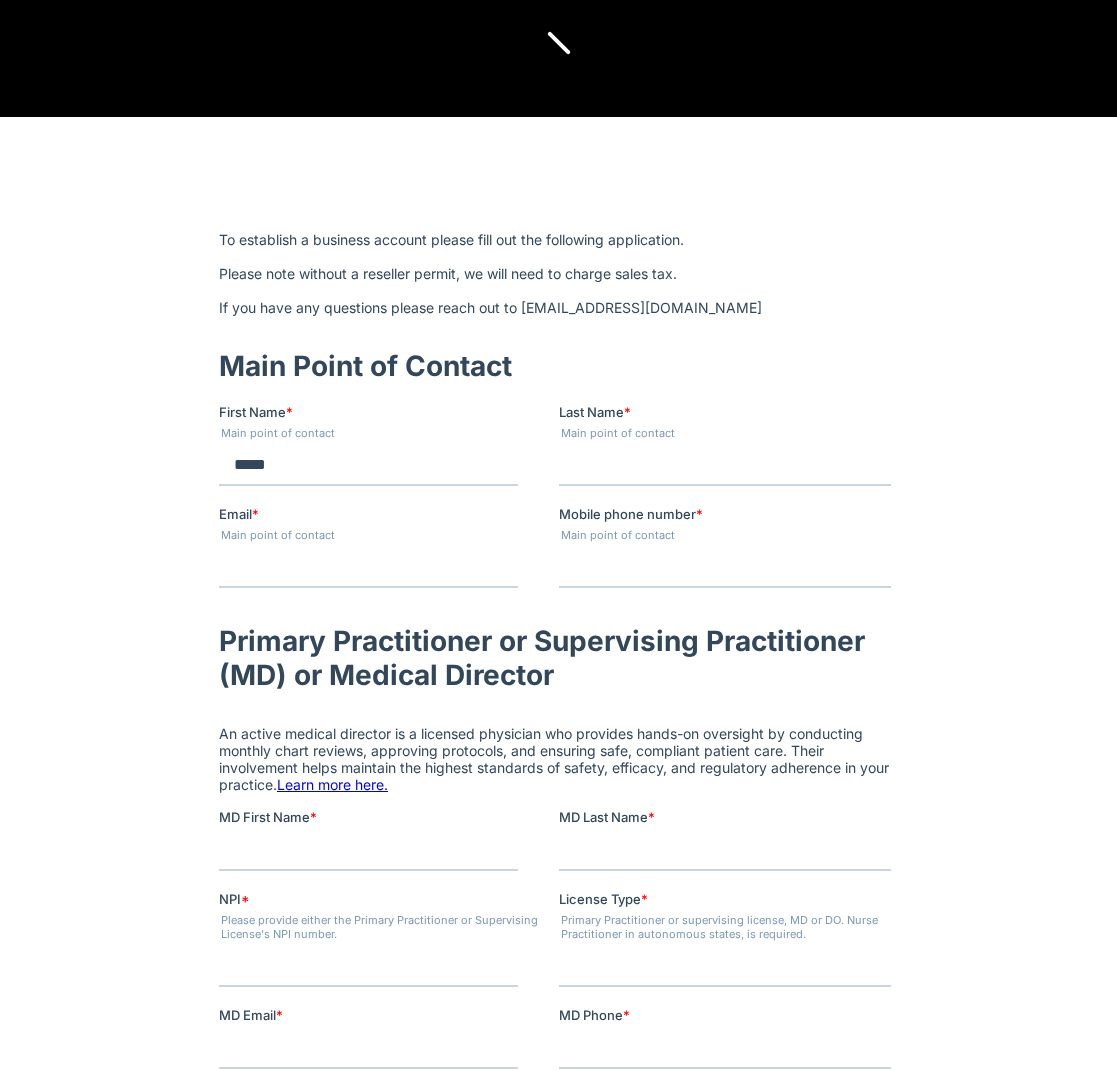 type on "*****" 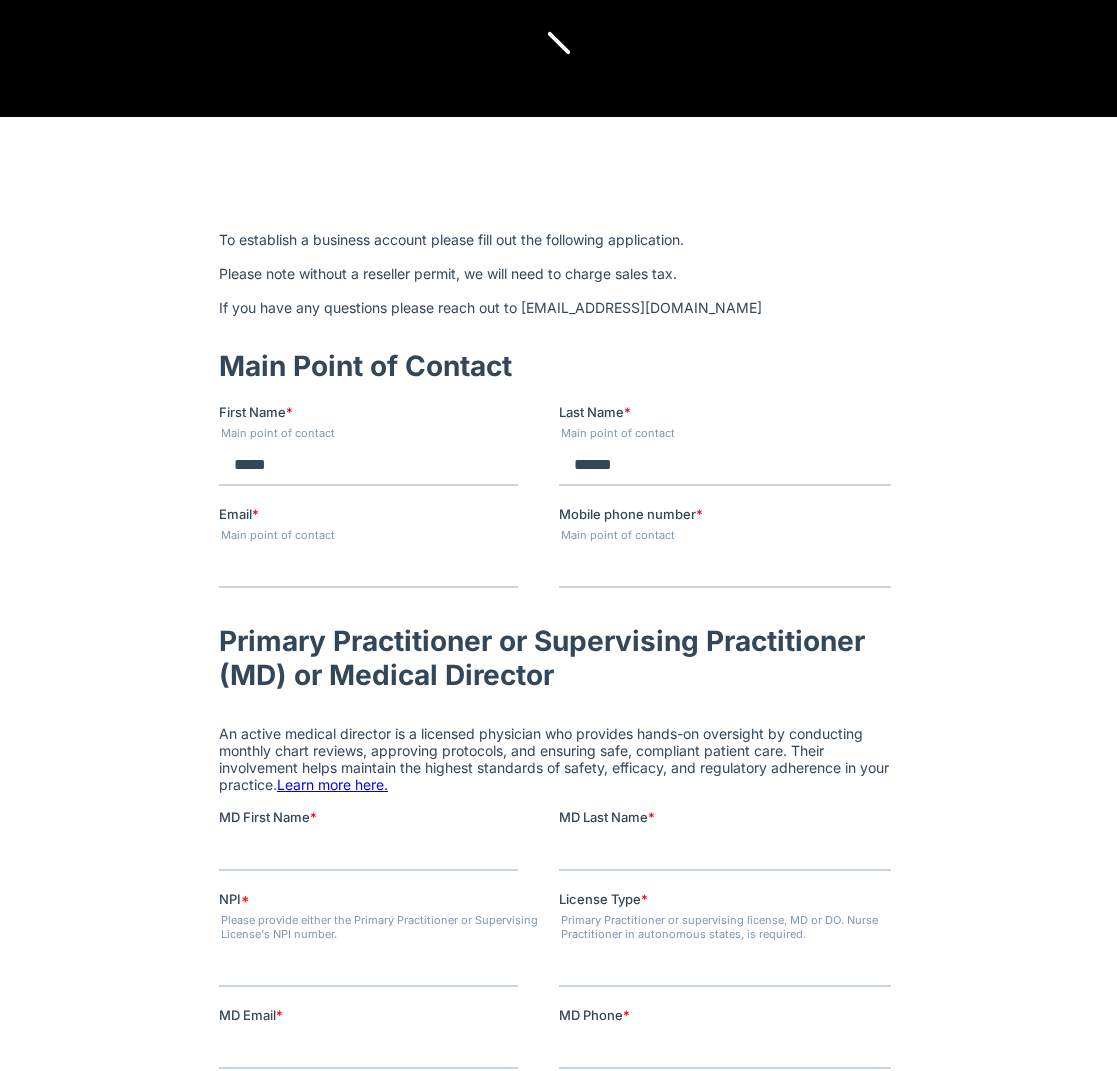 type on "******" 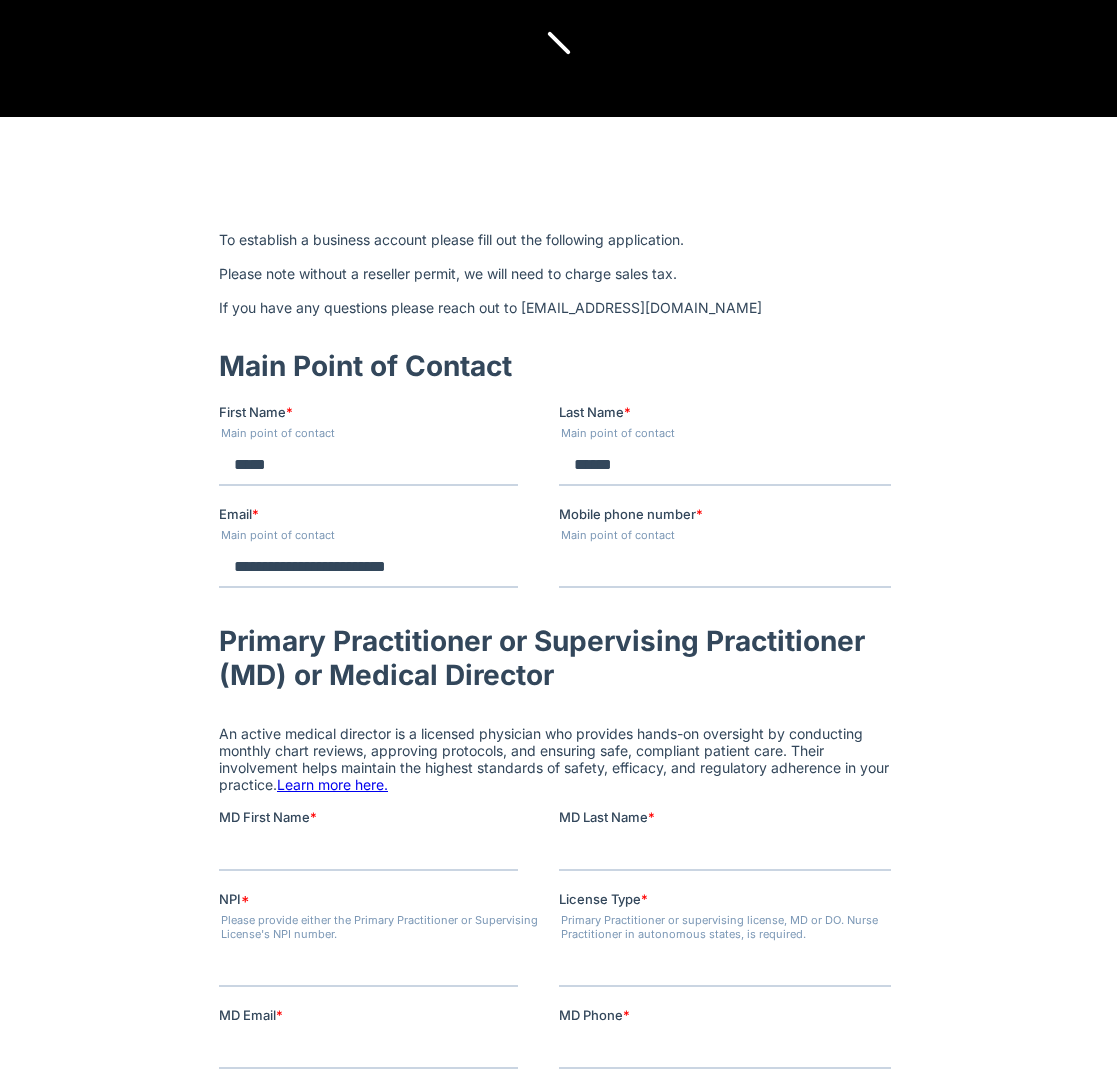 type on "**********" 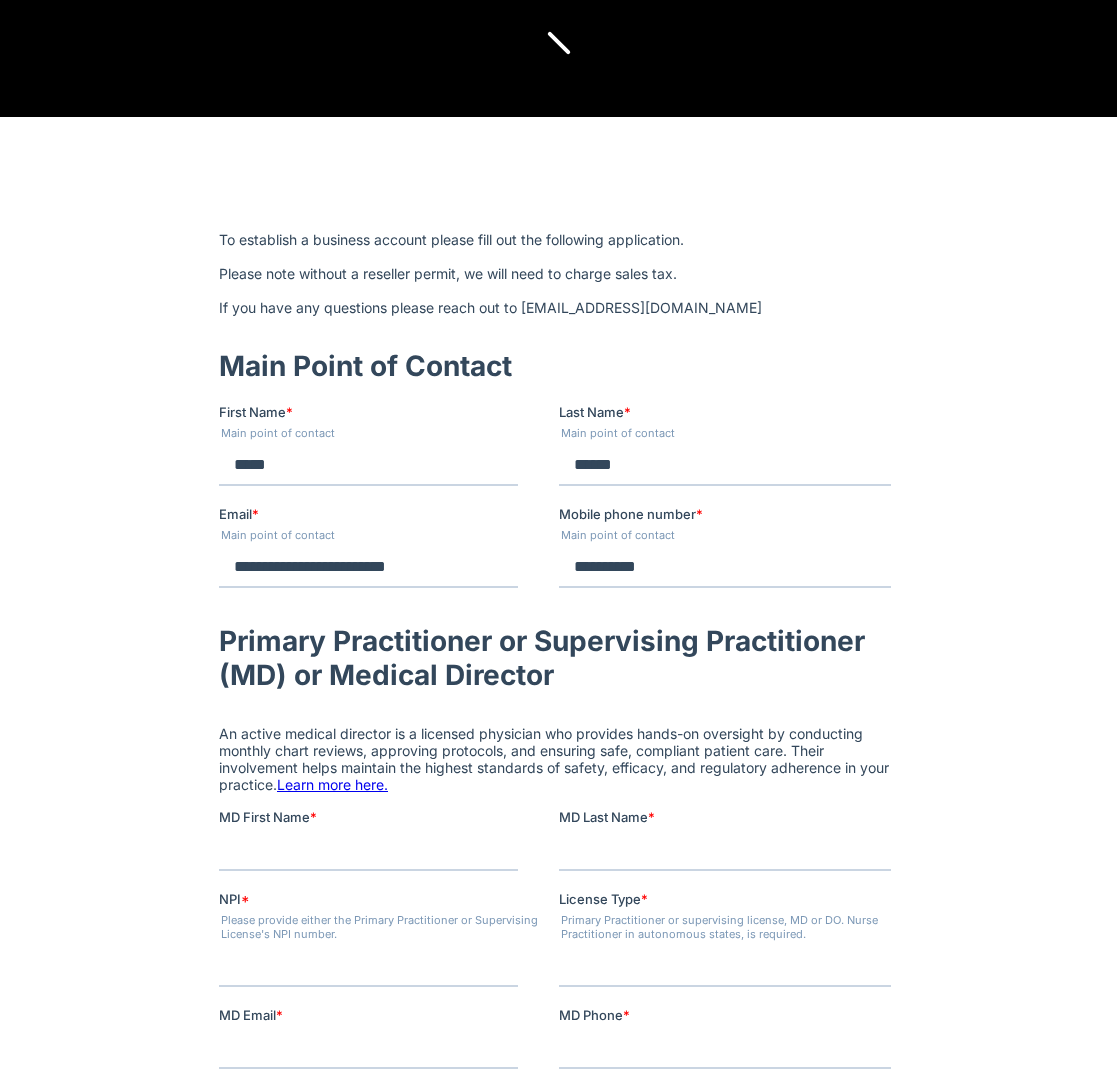 type on "**********" 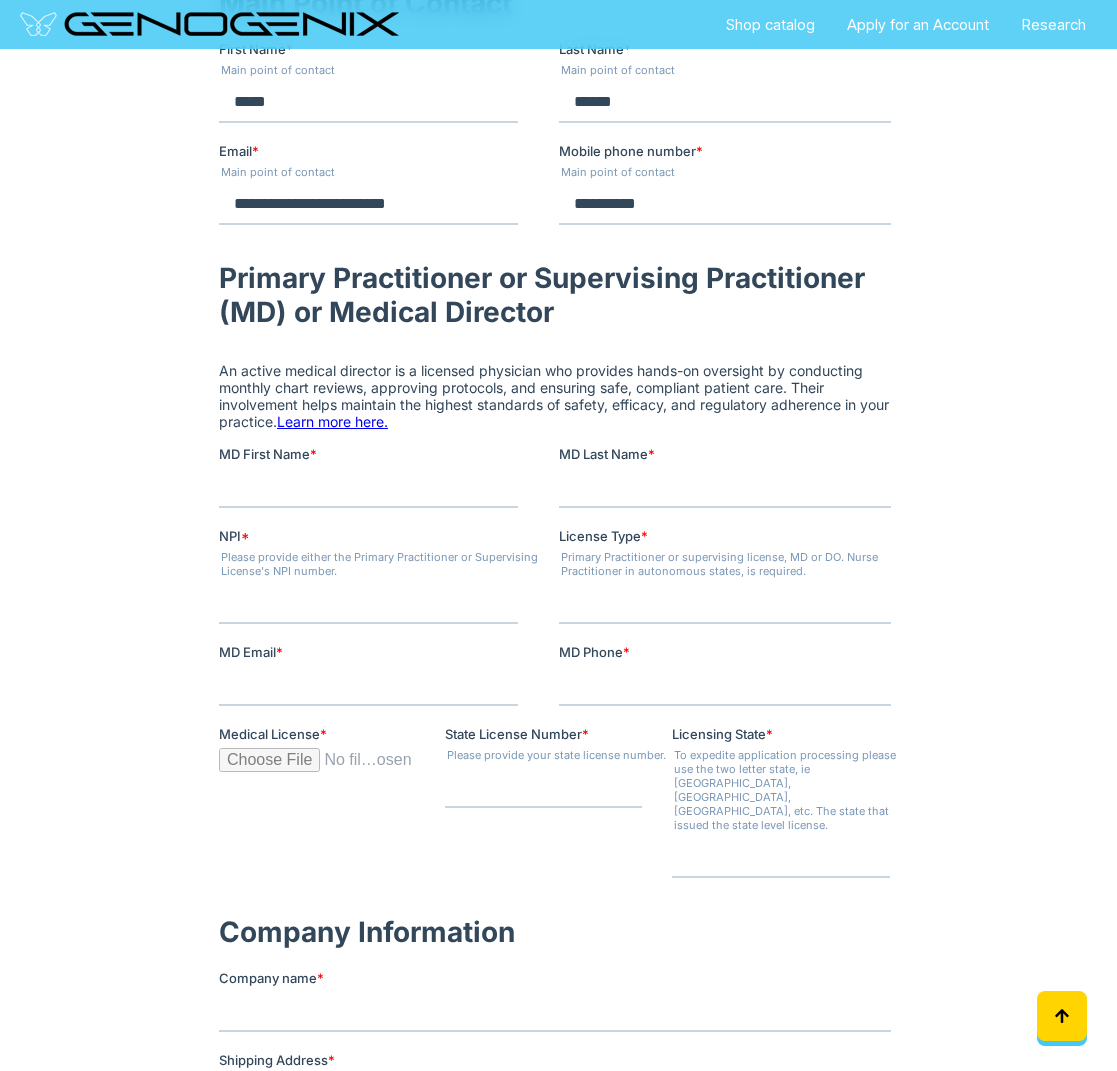 scroll, scrollTop: 724, scrollLeft: 0, axis: vertical 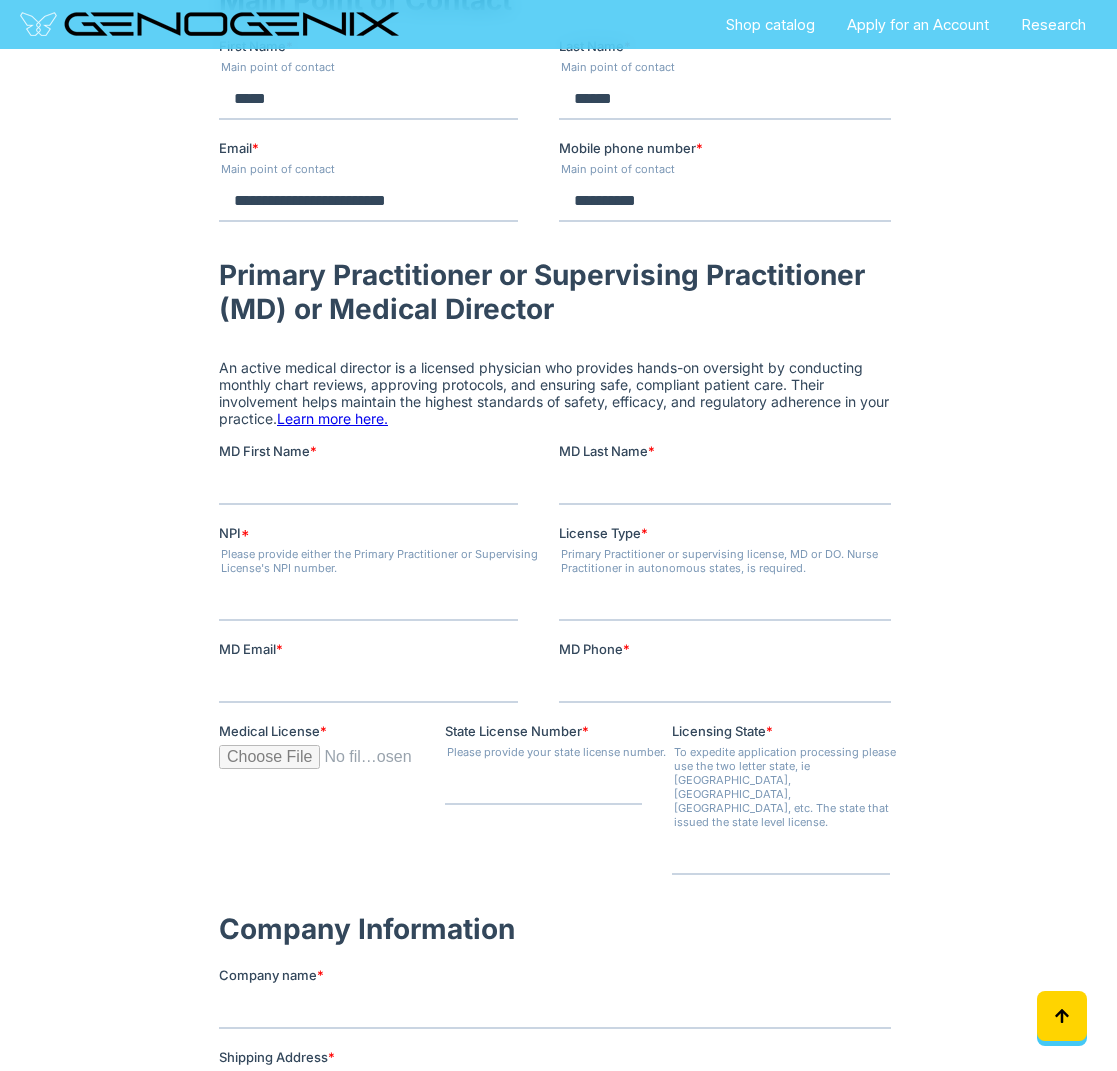 click on "NPI * Please provide either the Primary Practitioner or Supervising License's NPI number." at bounding box center (388, 572) 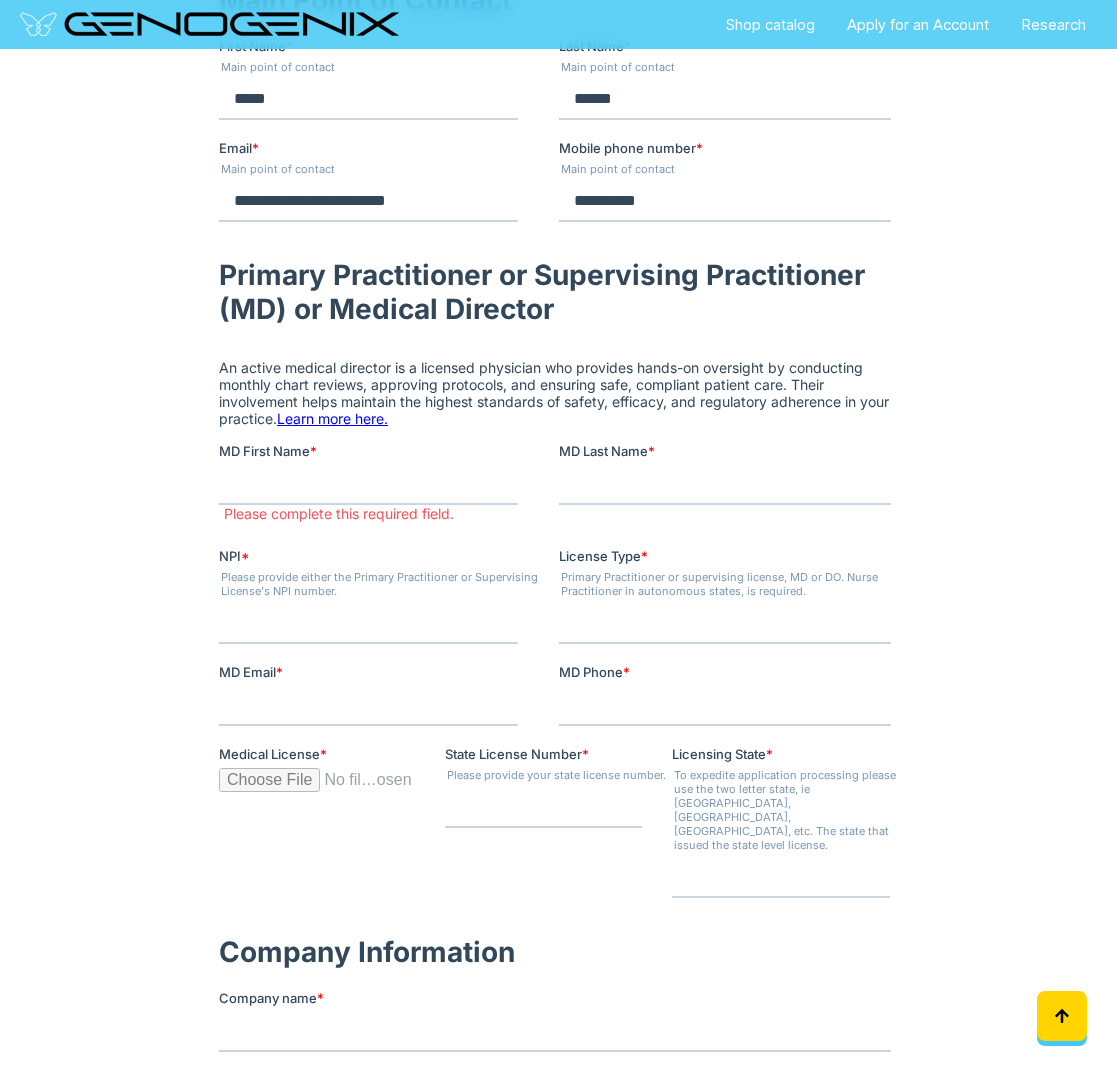 type on "**********" 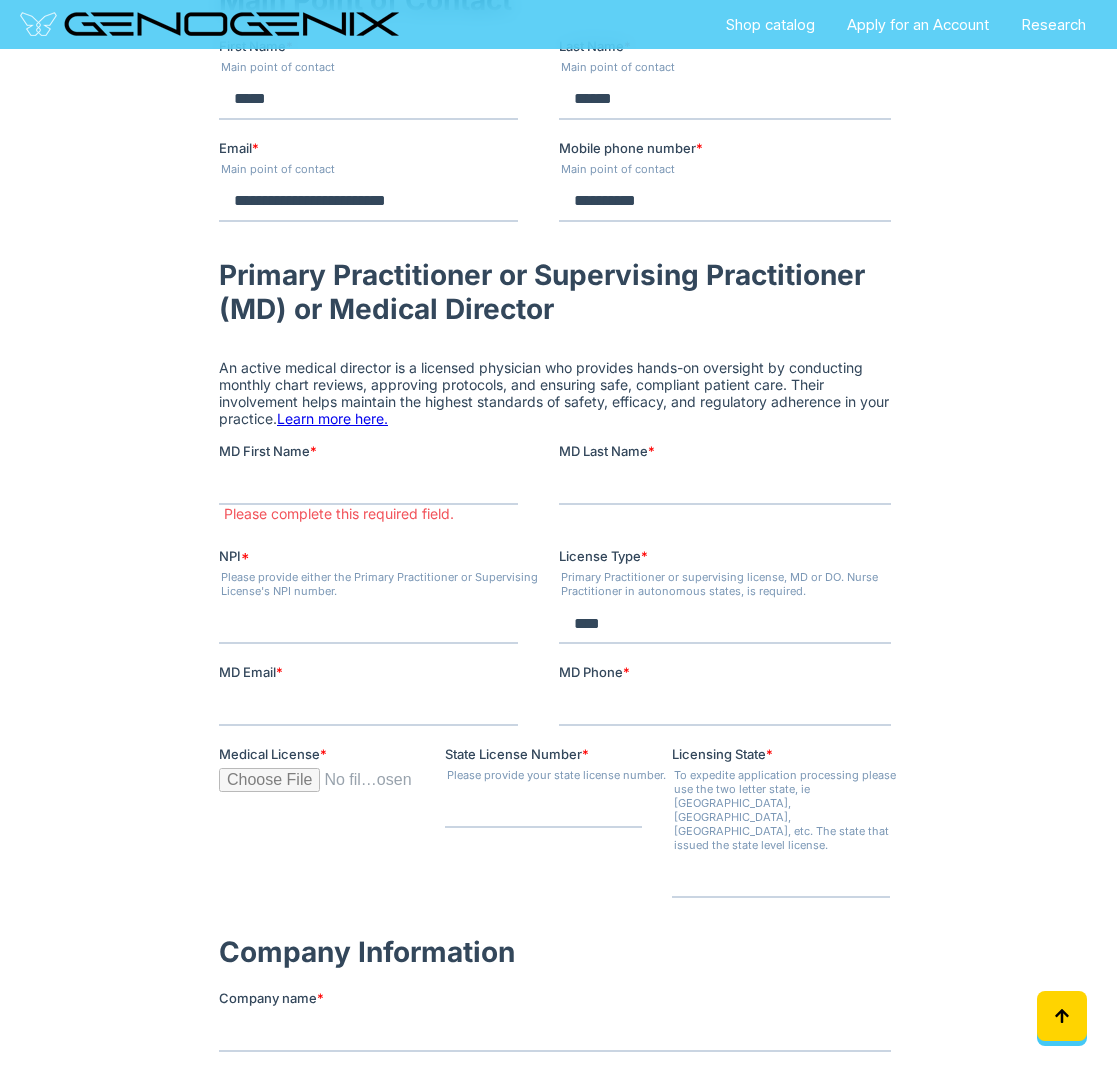 type on "****" 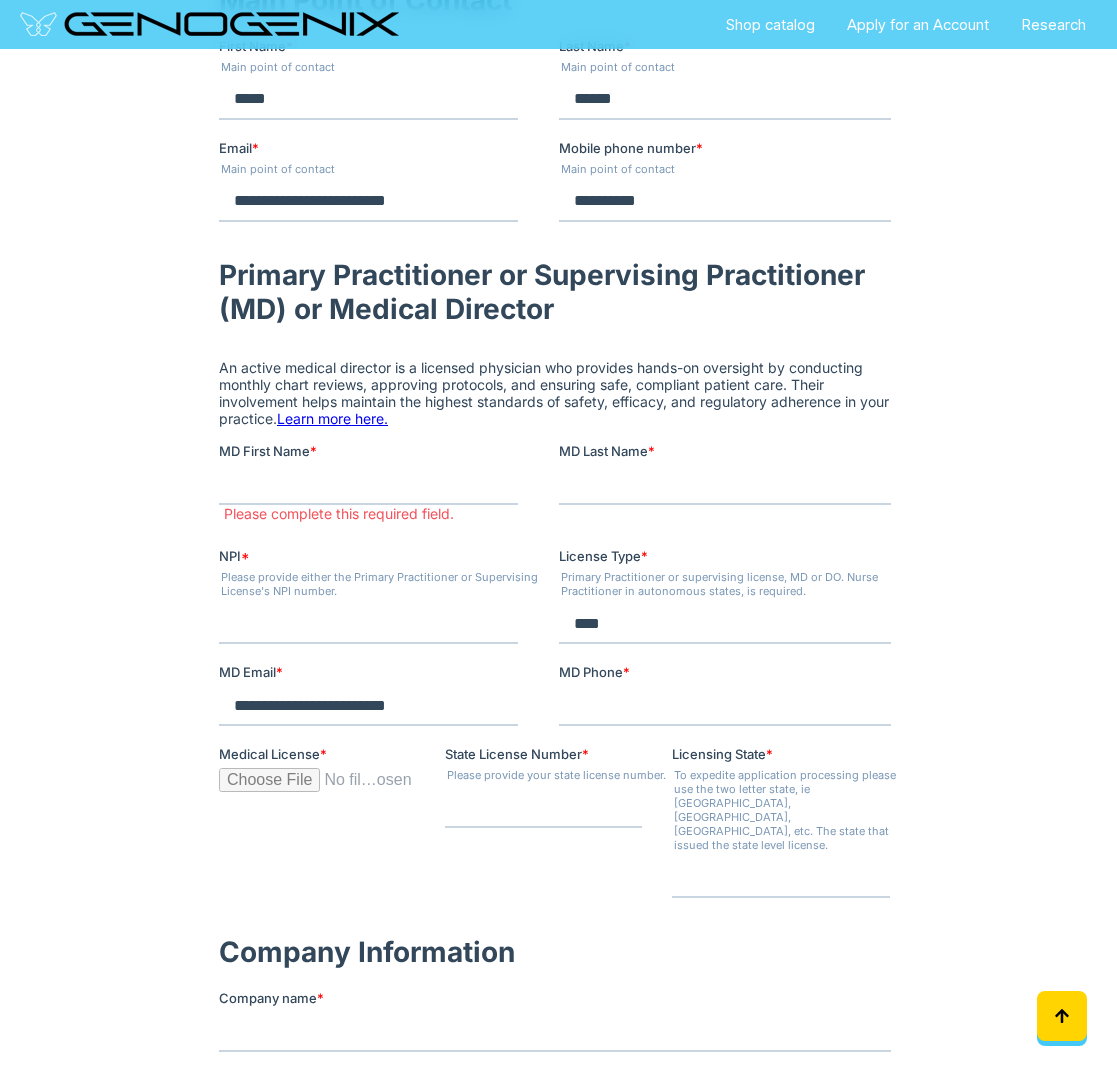 type on "**********" 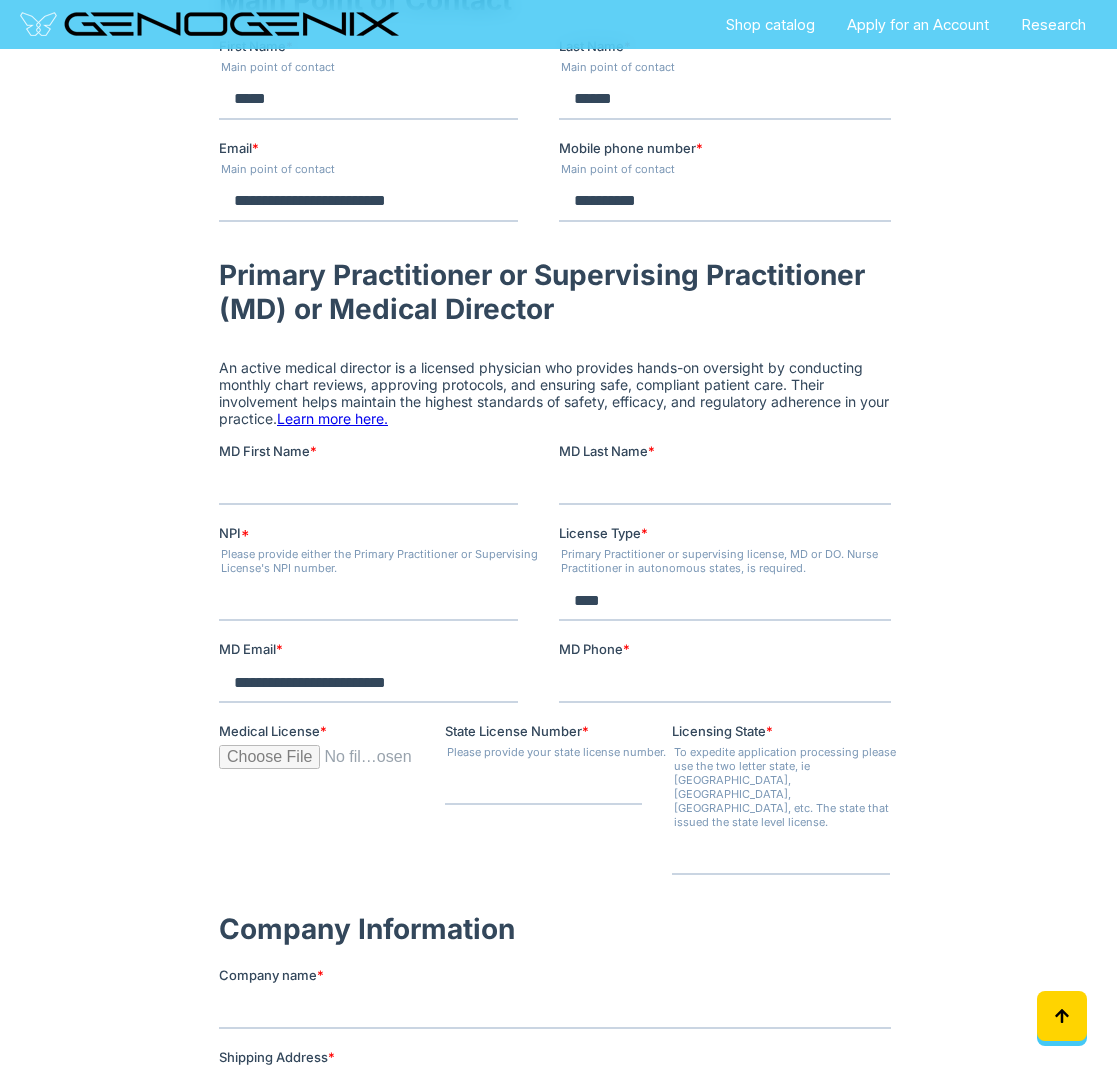 click on "MD First Name *" at bounding box center [367, 485] 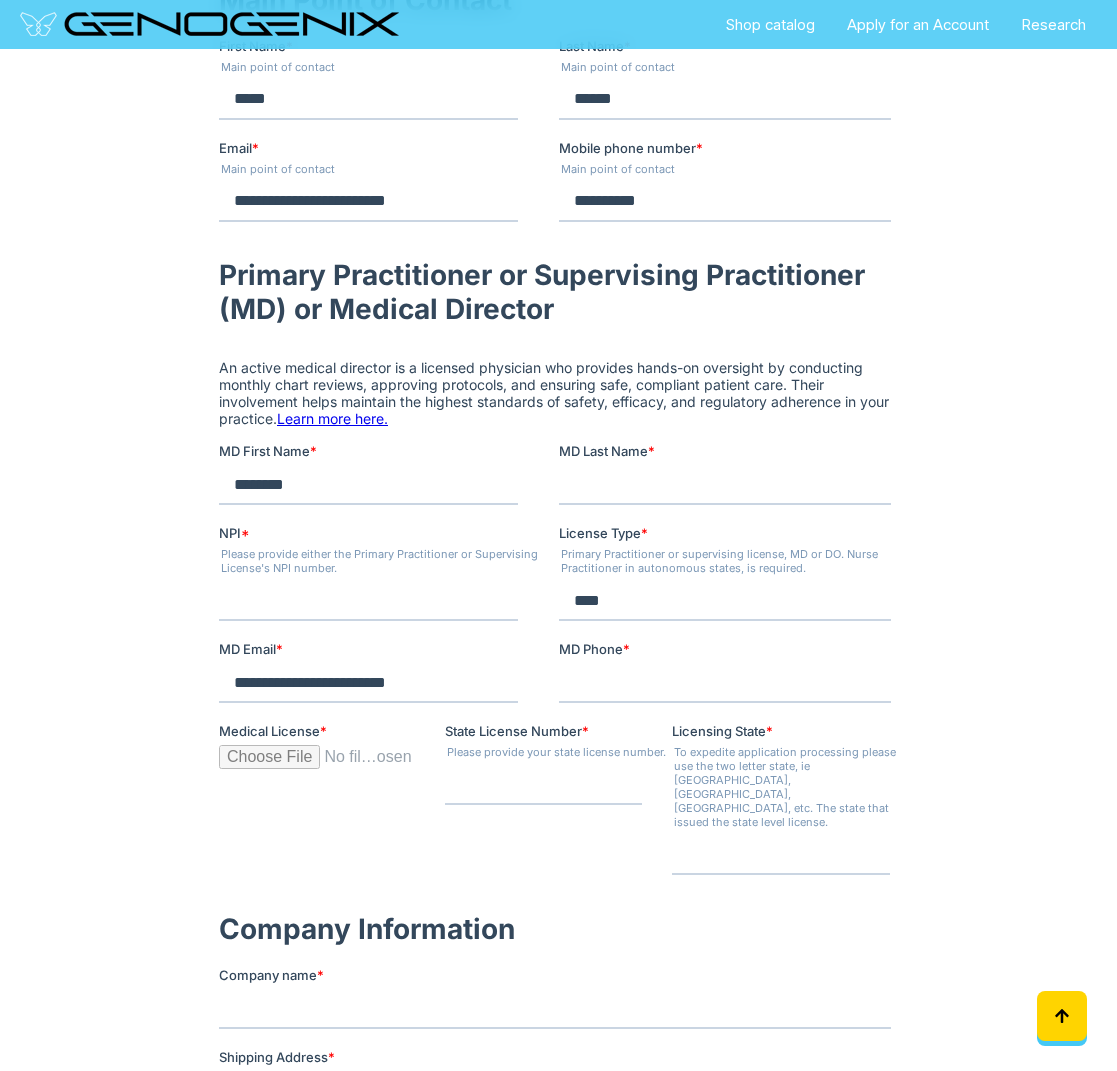 type on "********" 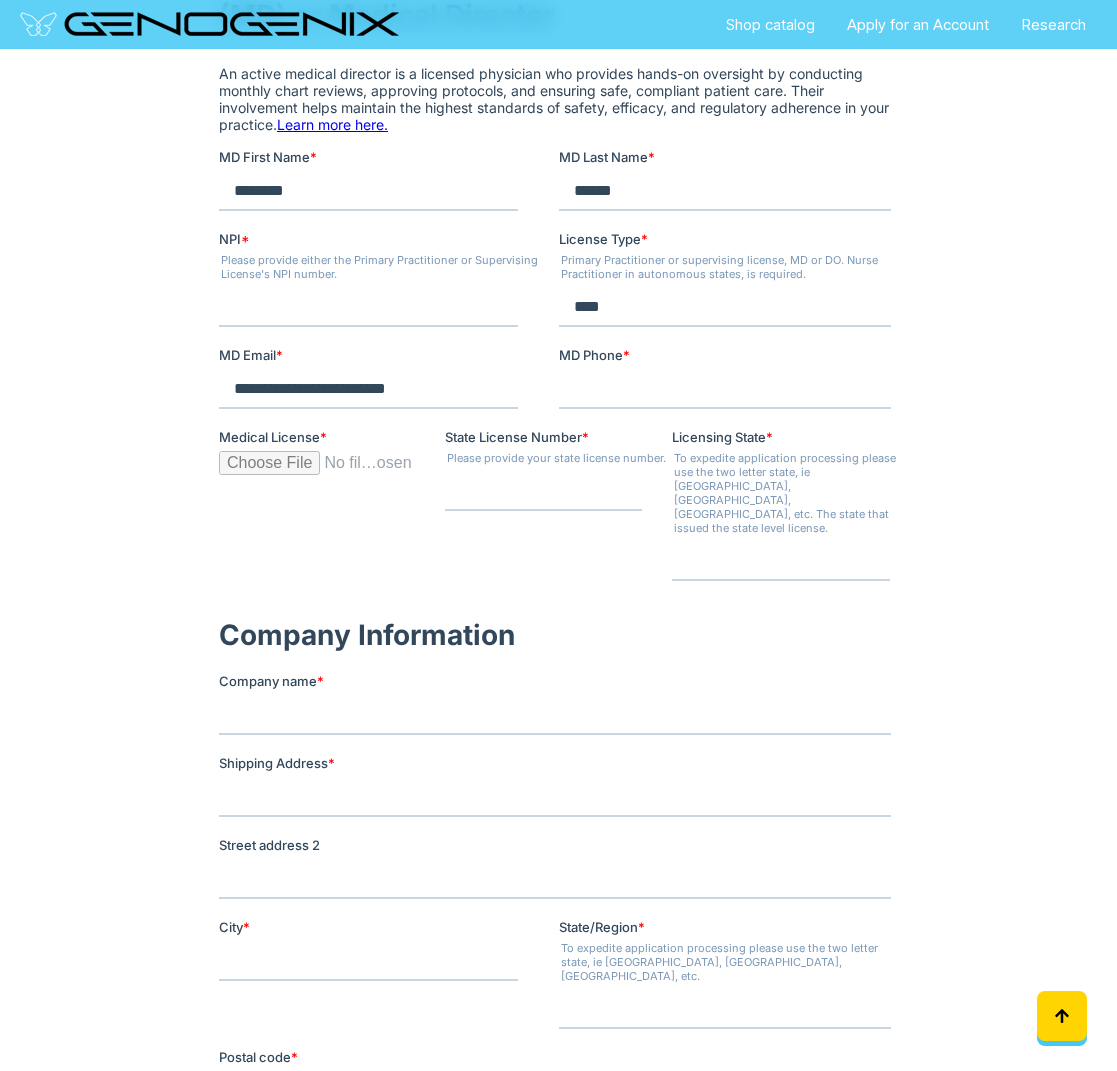 scroll, scrollTop: 1024, scrollLeft: 0, axis: vertical 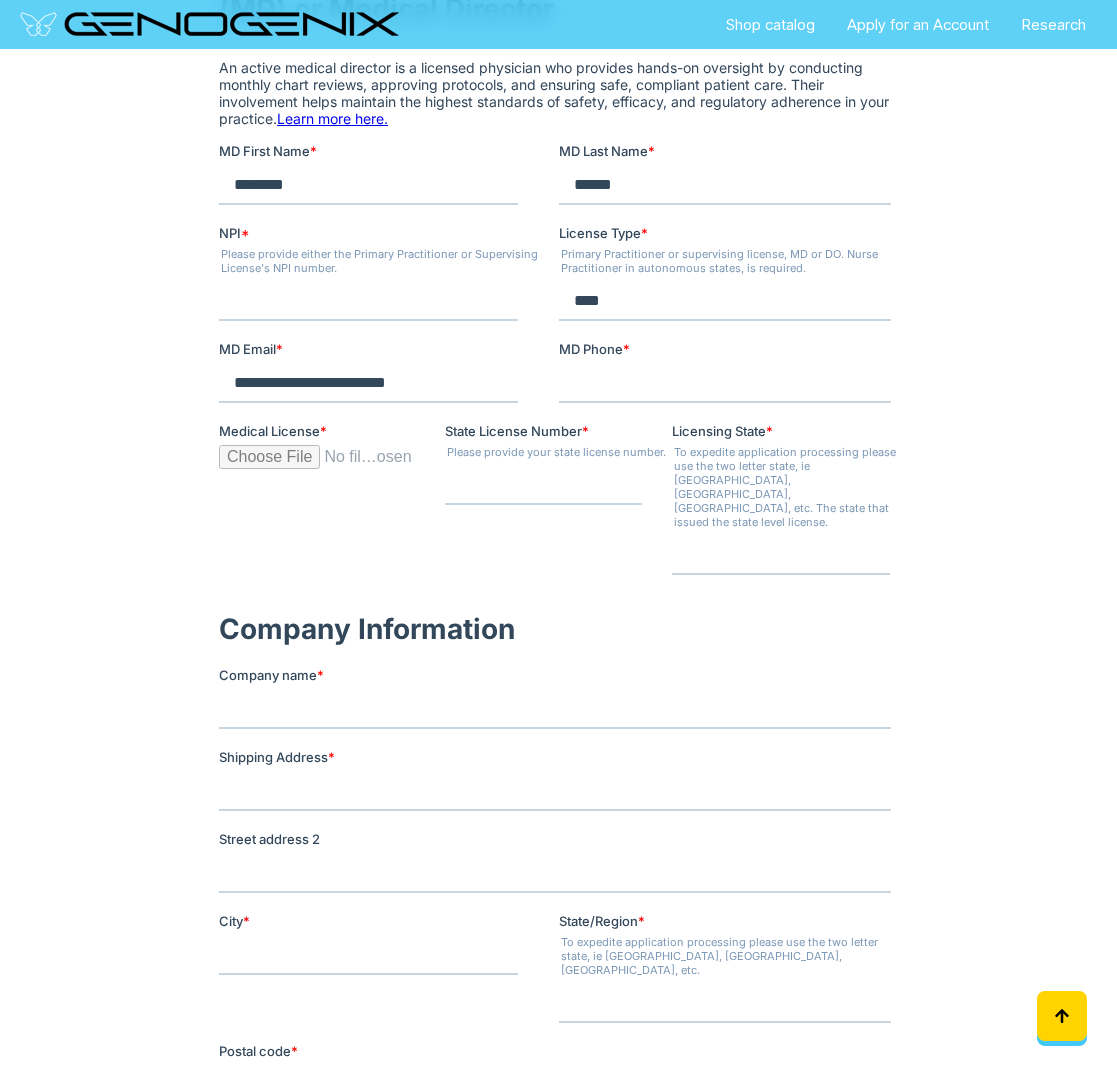 type on "******" 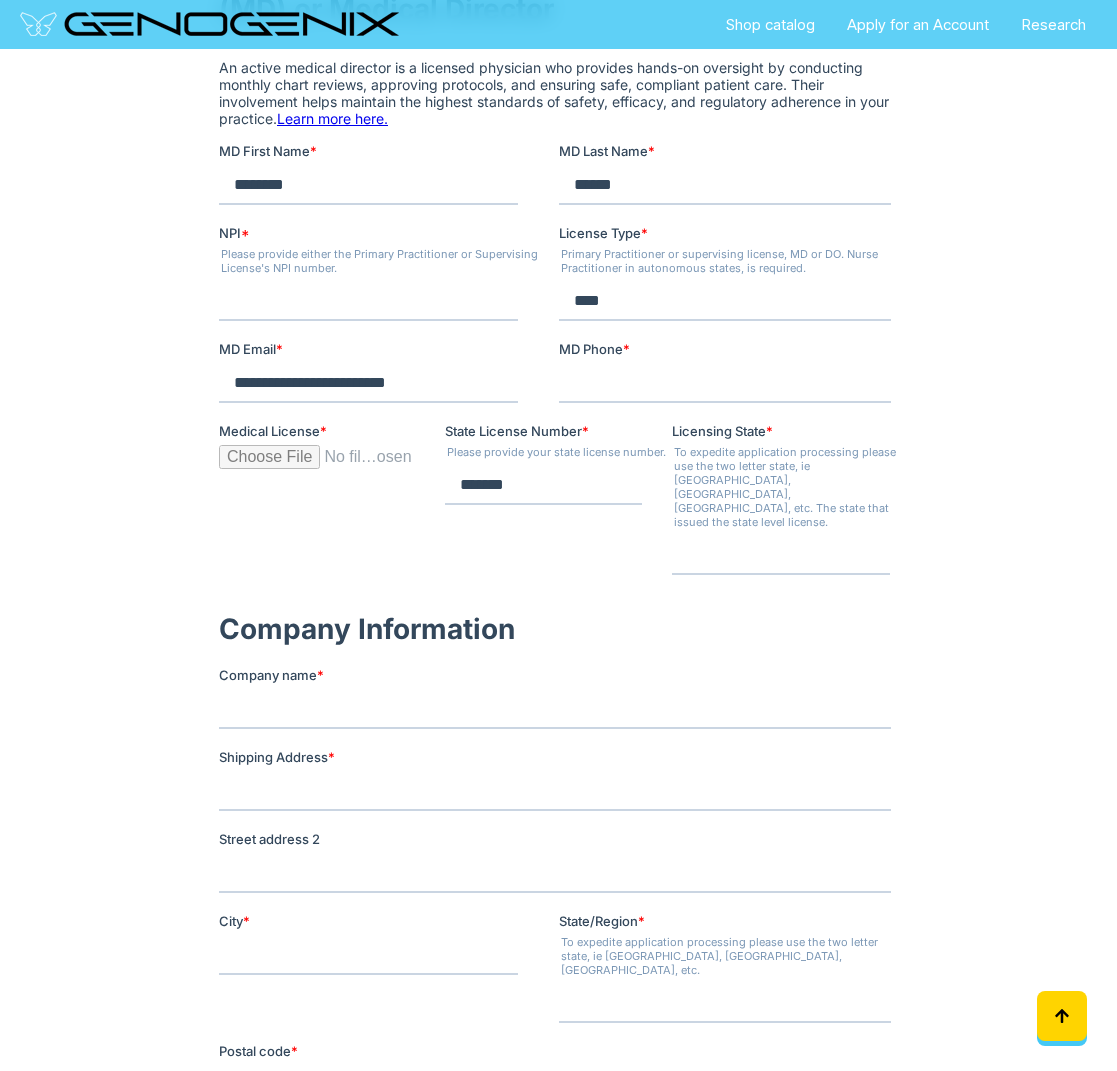 type on "*******" 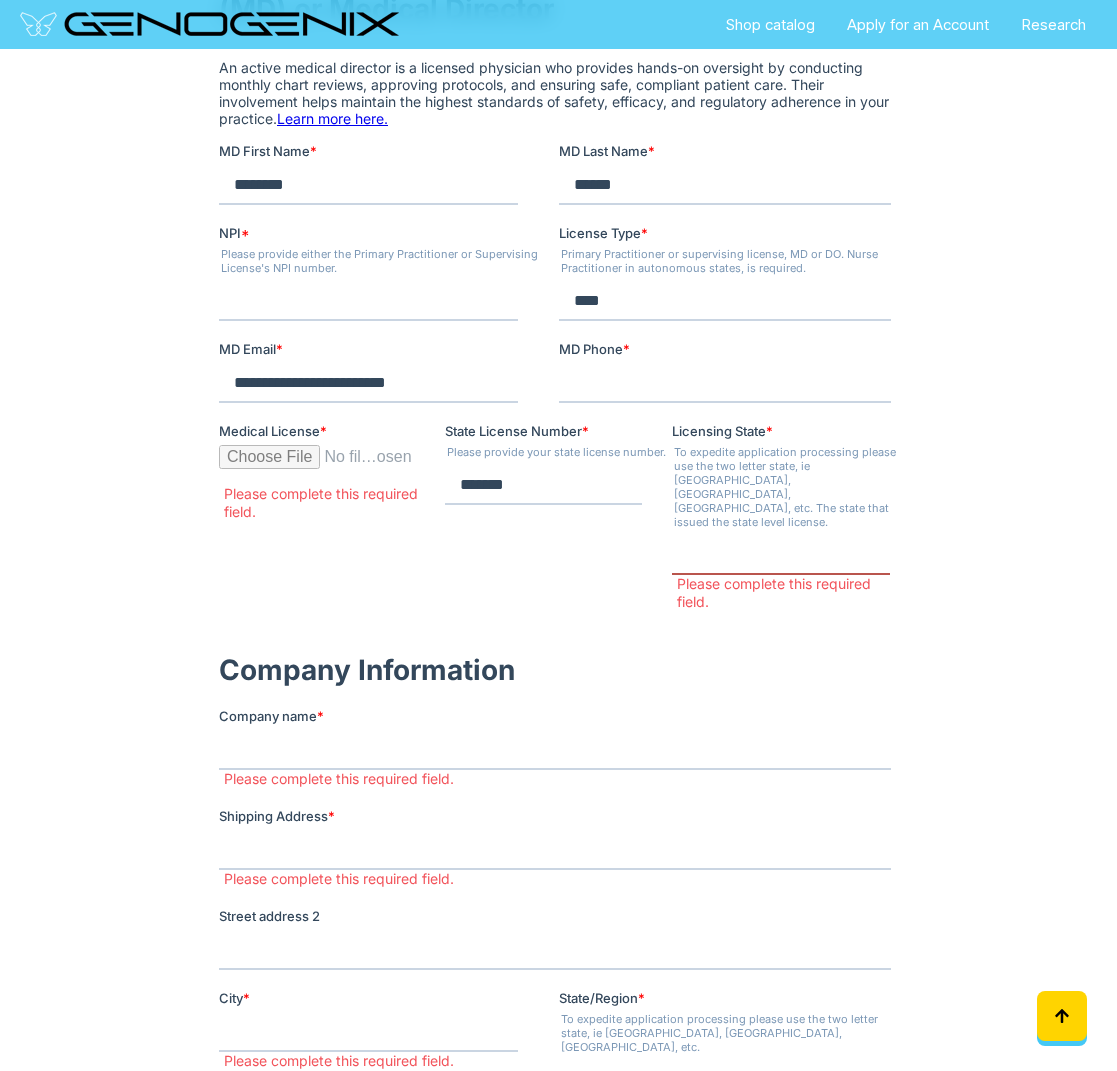 click on "Licensing State *" at bounding box center [780, 555] 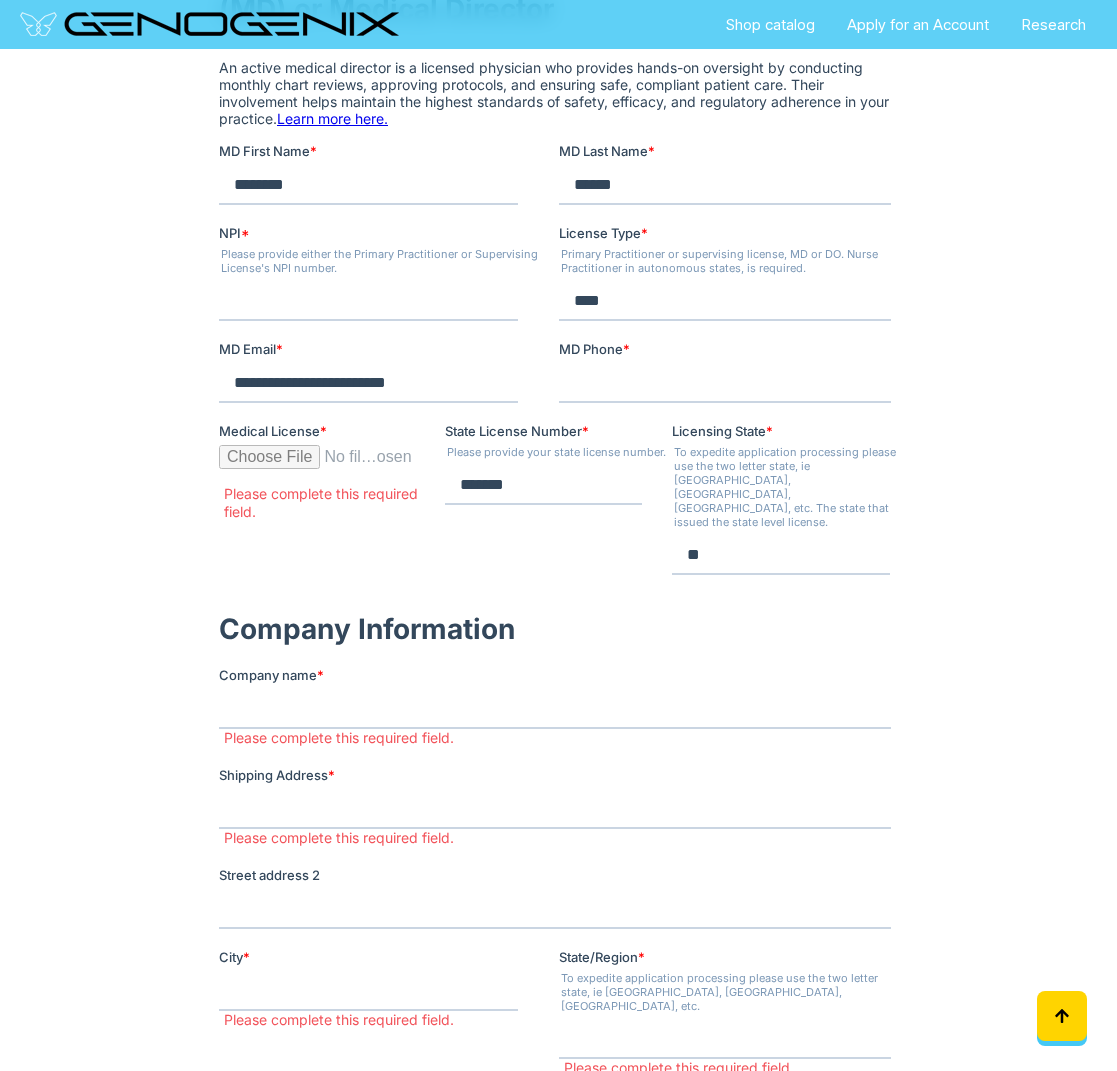 type on "**" 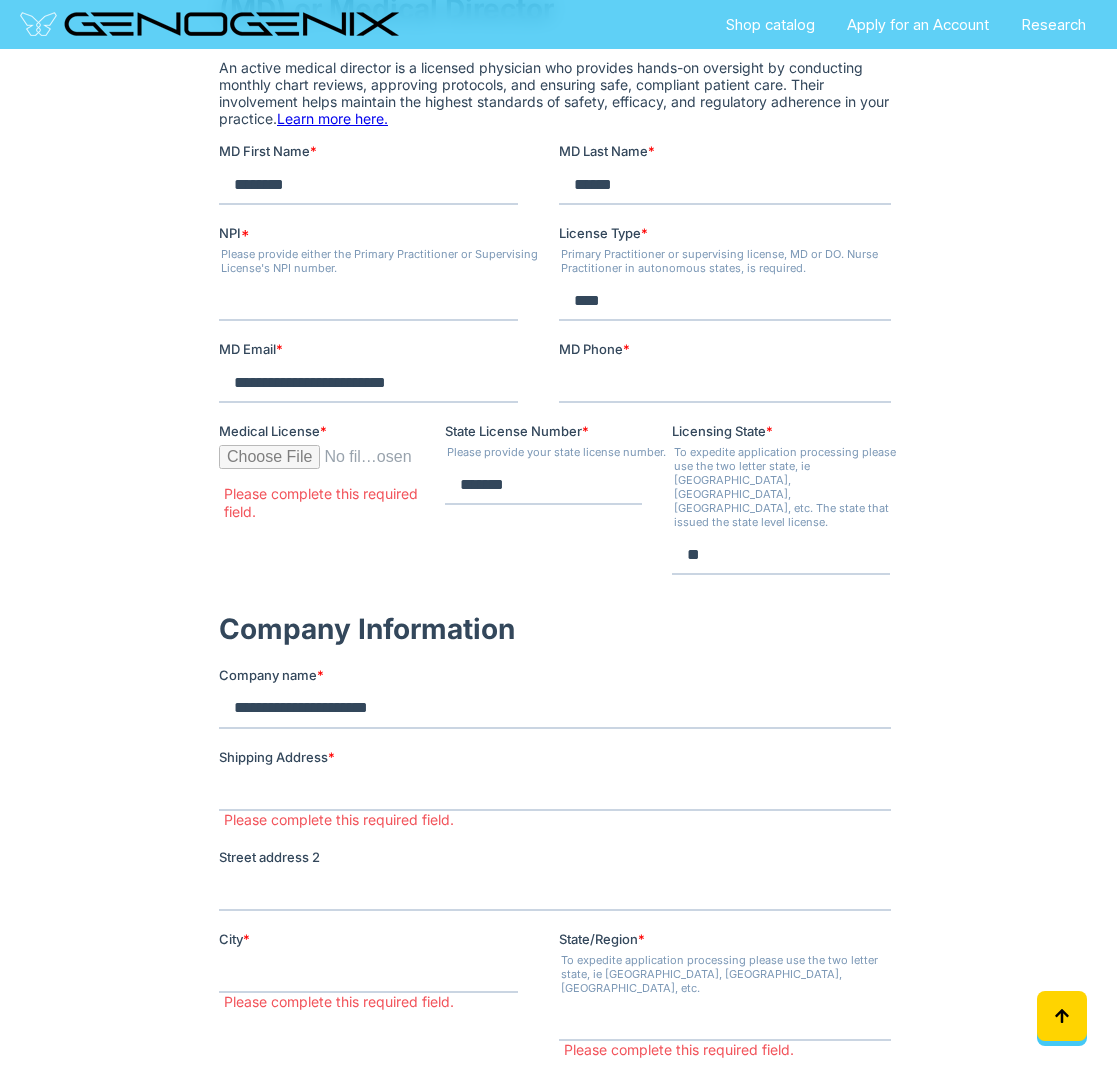 type on "**********" 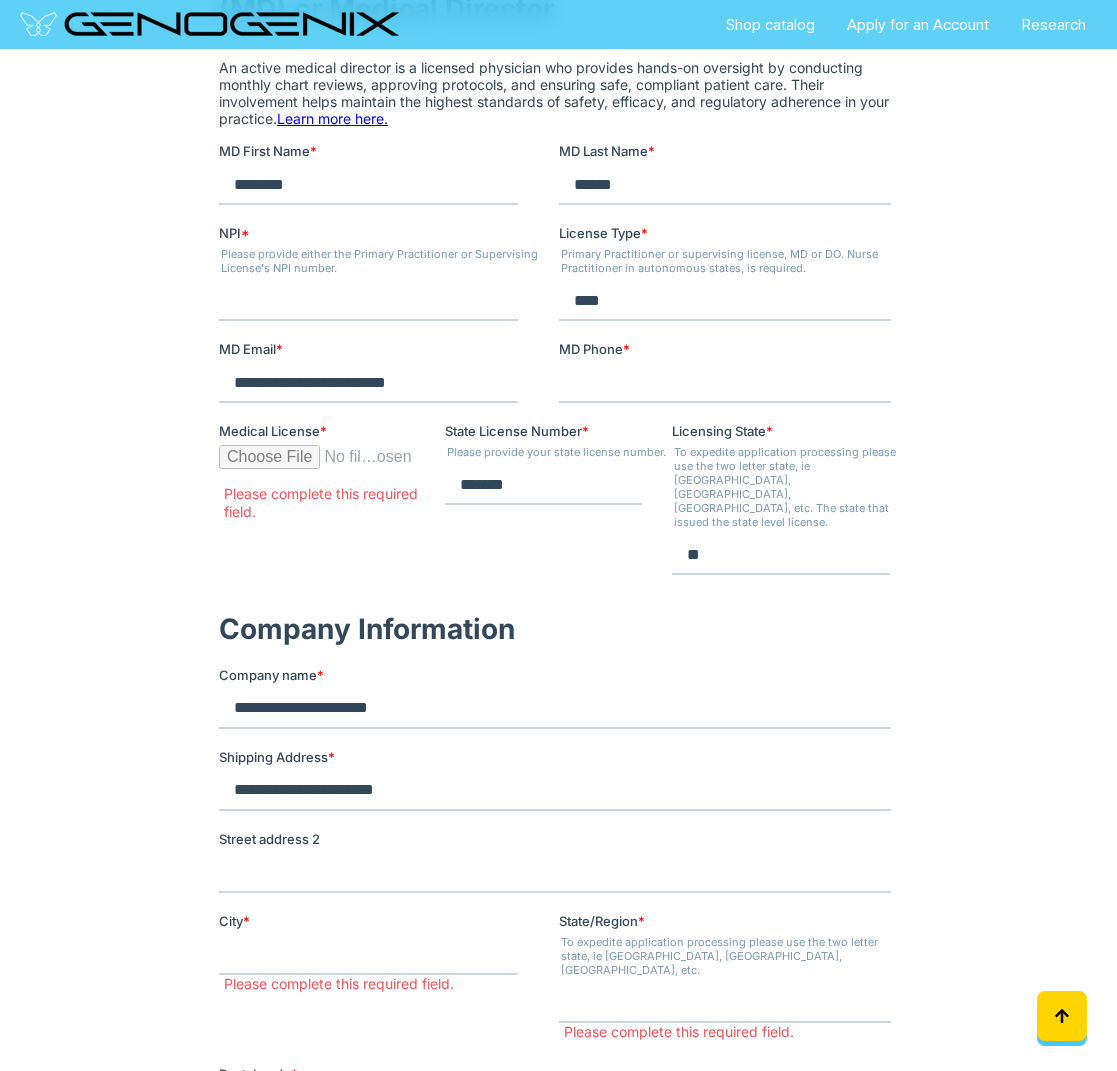 type on "**********" 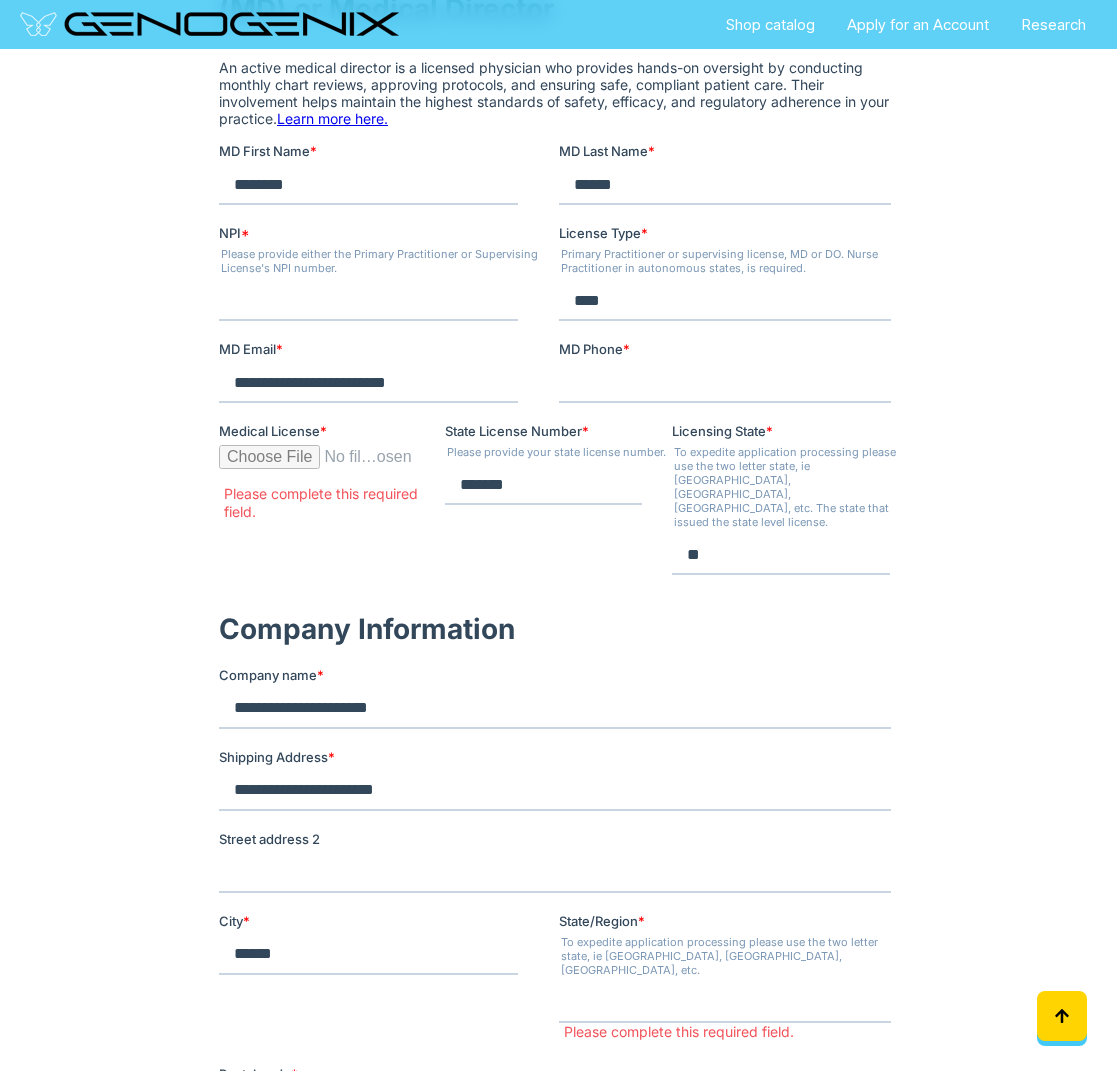 type on "******" 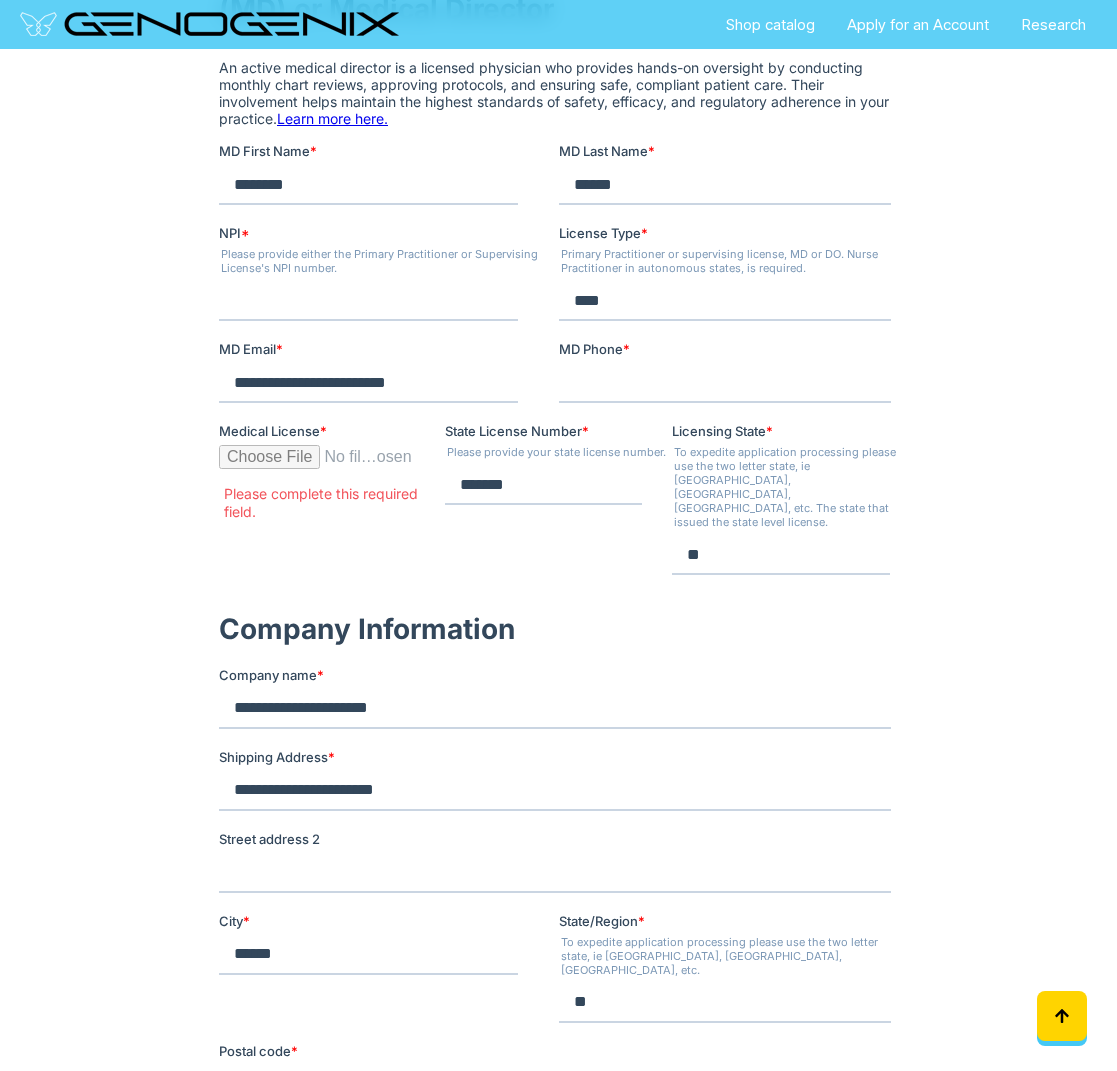type on "**" 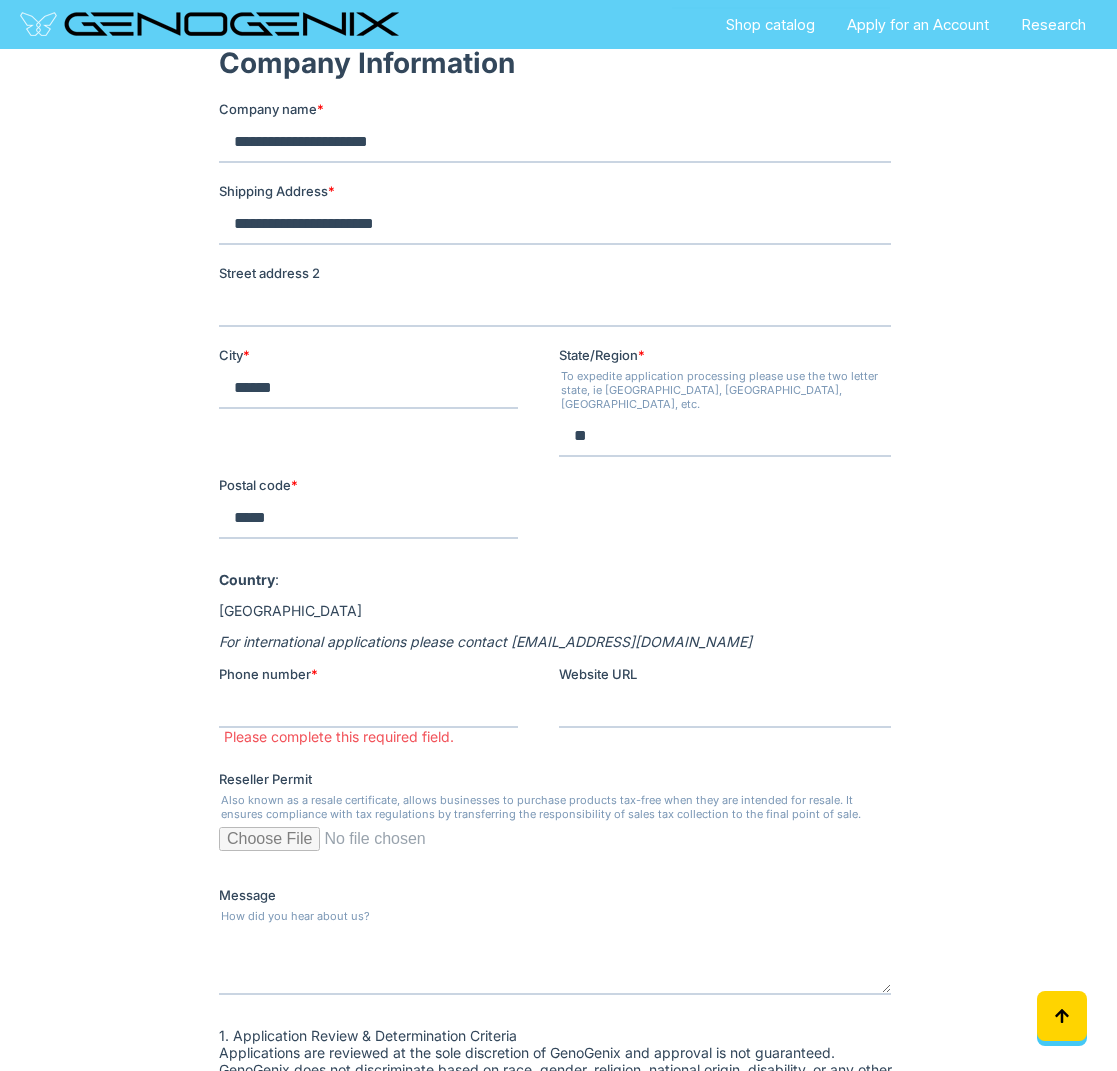 scroll, scrollTop: 1600, scrollLeft: 0, axis: vertical 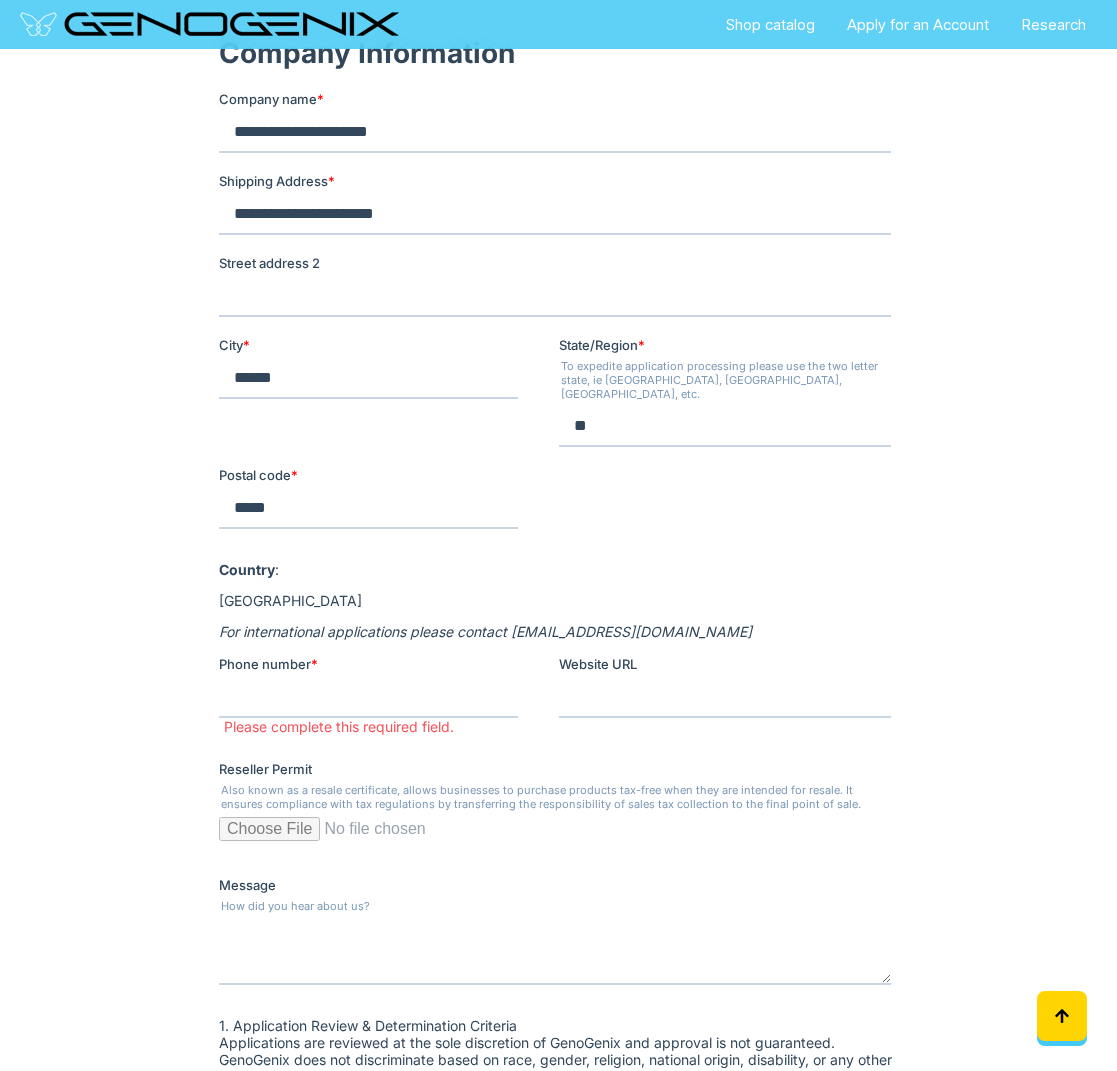 type on "*****" 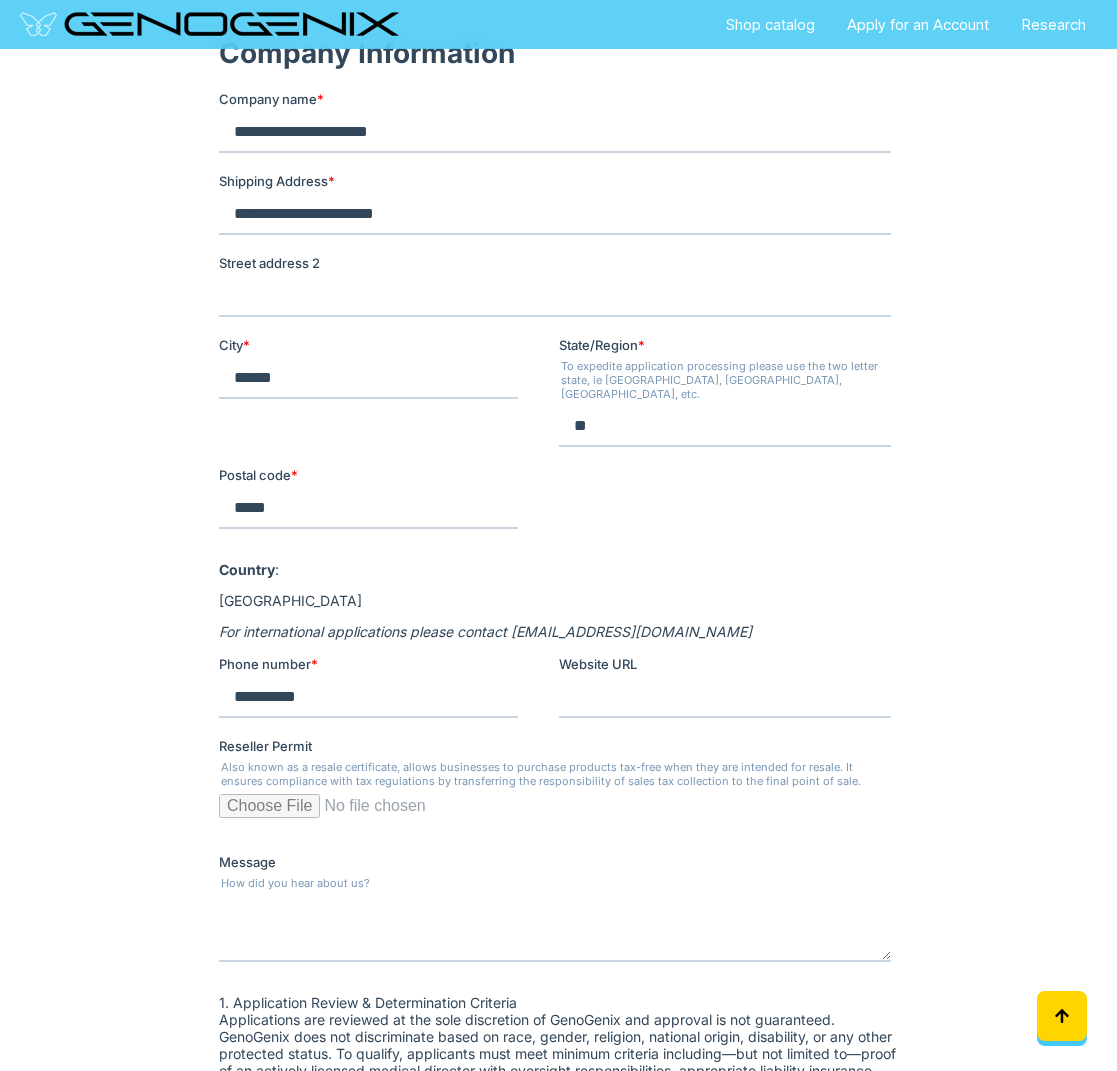 type on "**********" 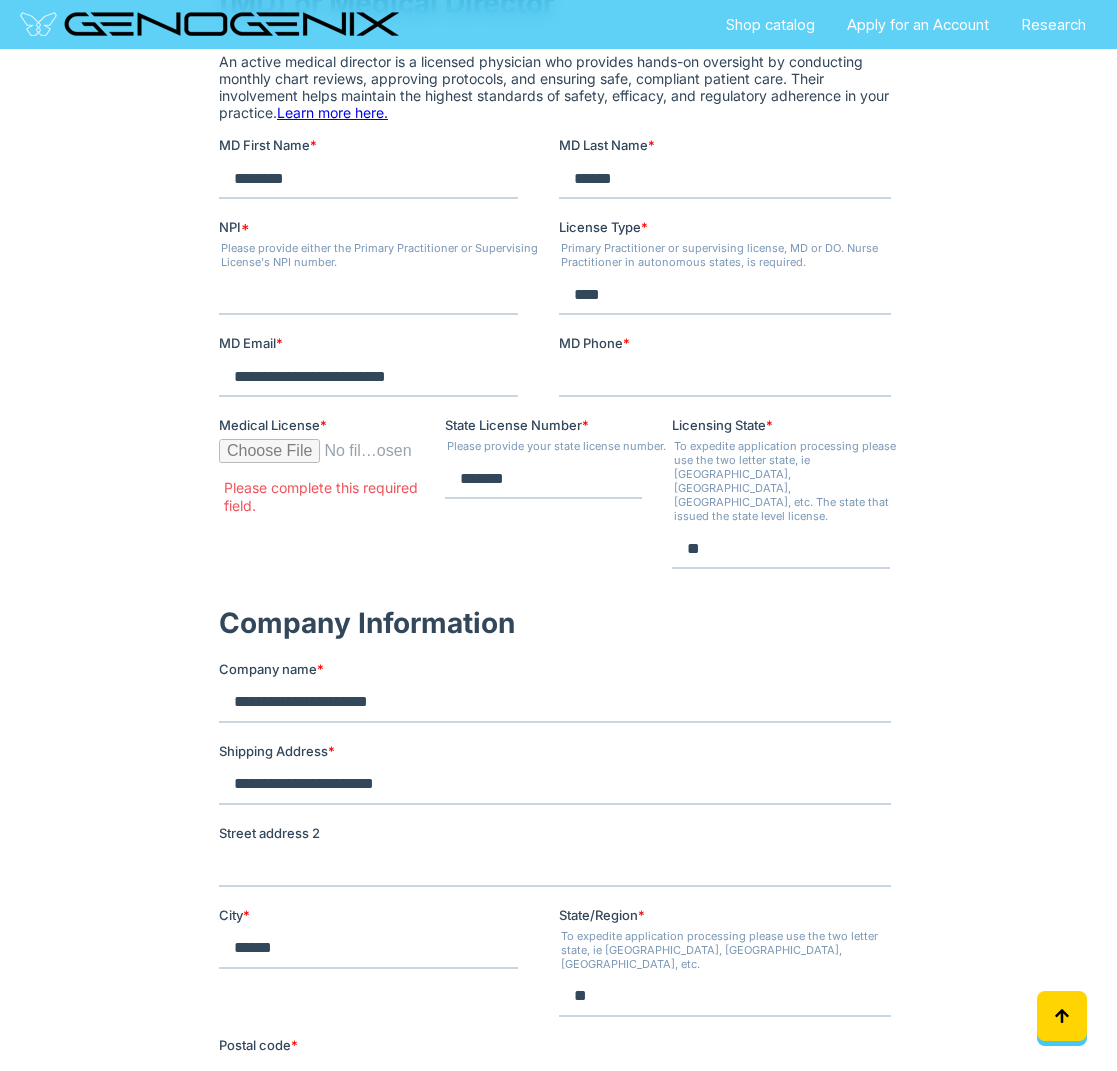scroll, scrollTop: 1028, scrollLeft: 0, axis: vertical 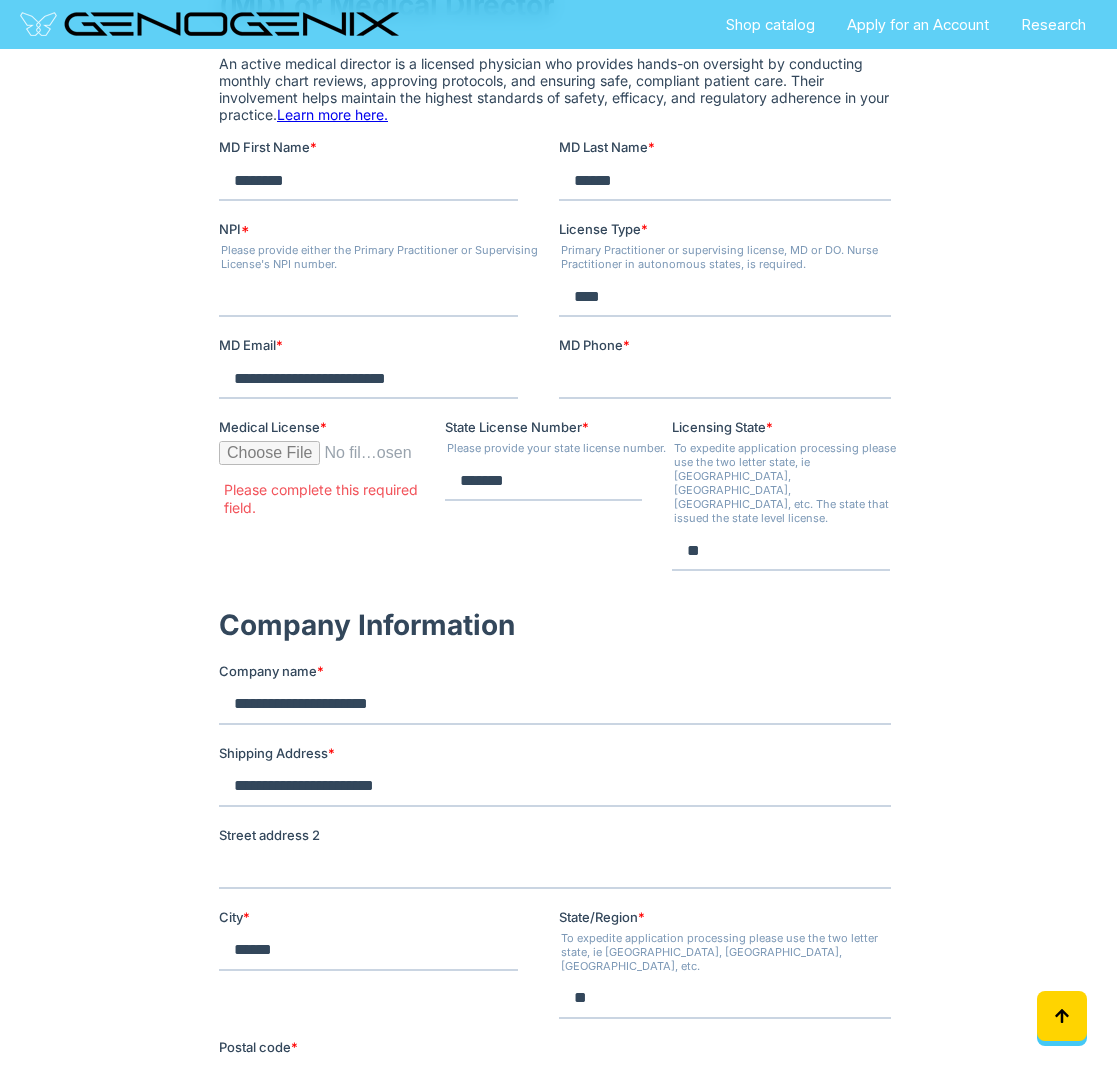 type on "**********" 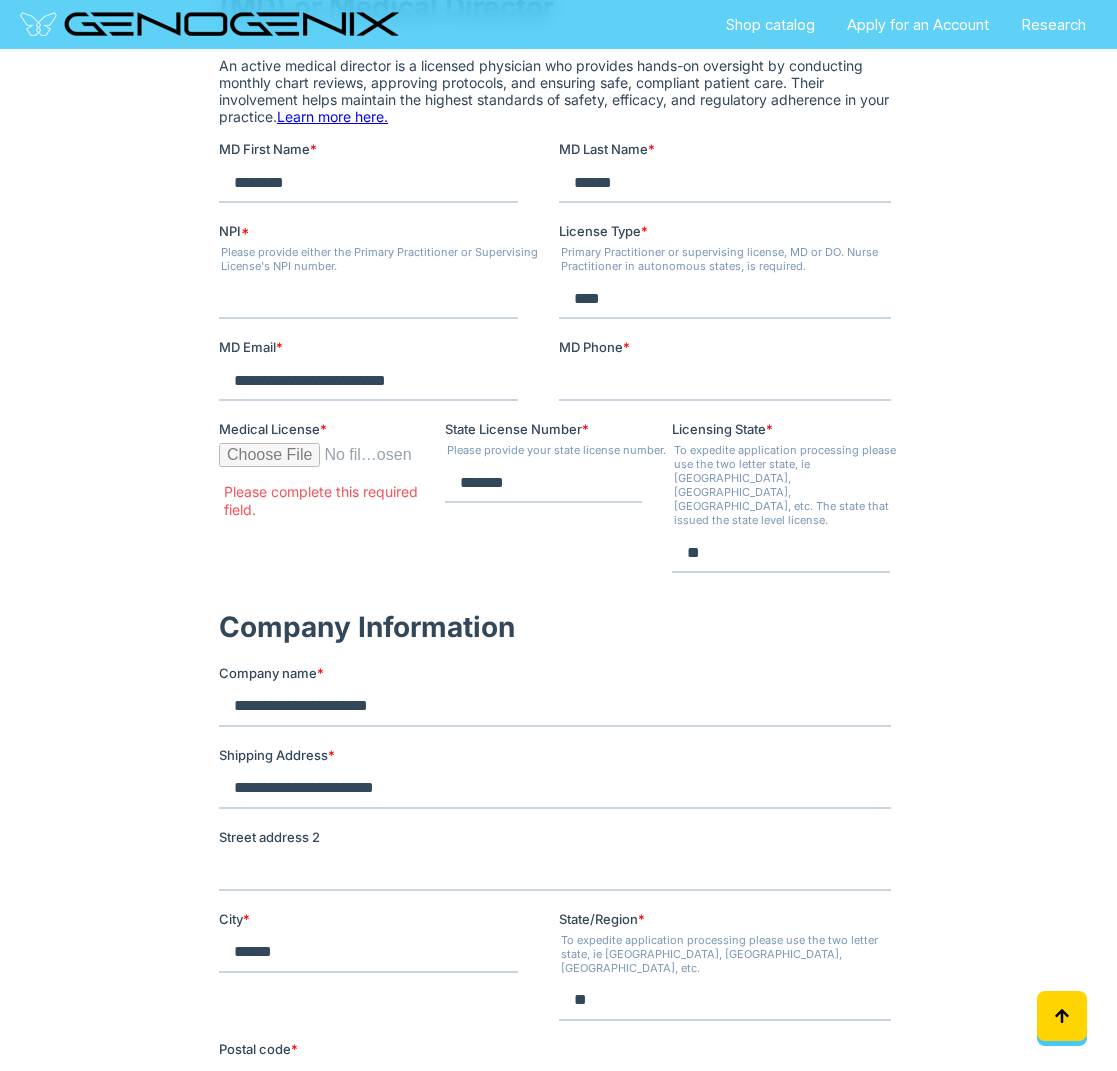 type on "**********" 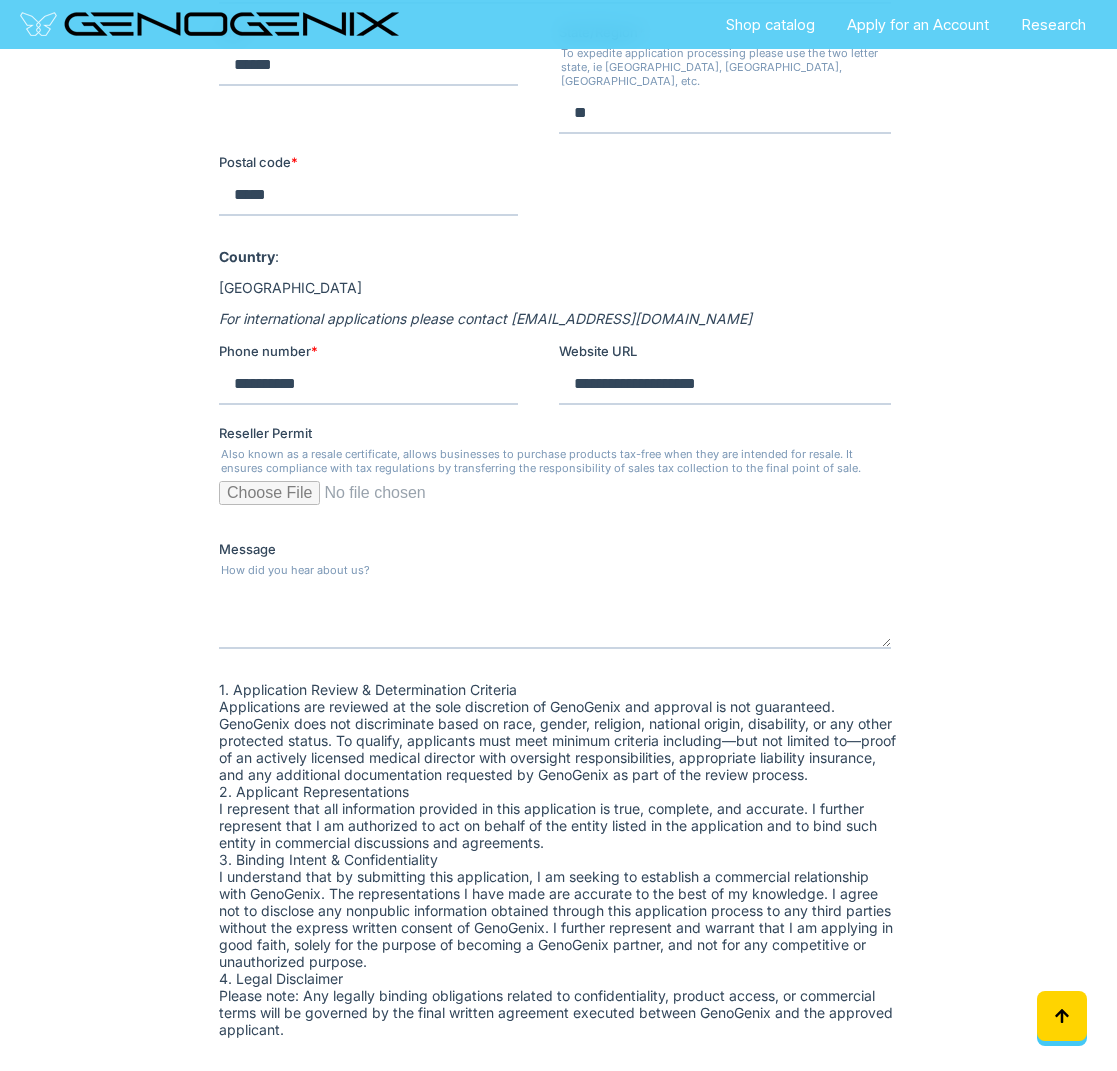 scroll, scrollTop: 1932, scrollLeft: 0, axis: vertical 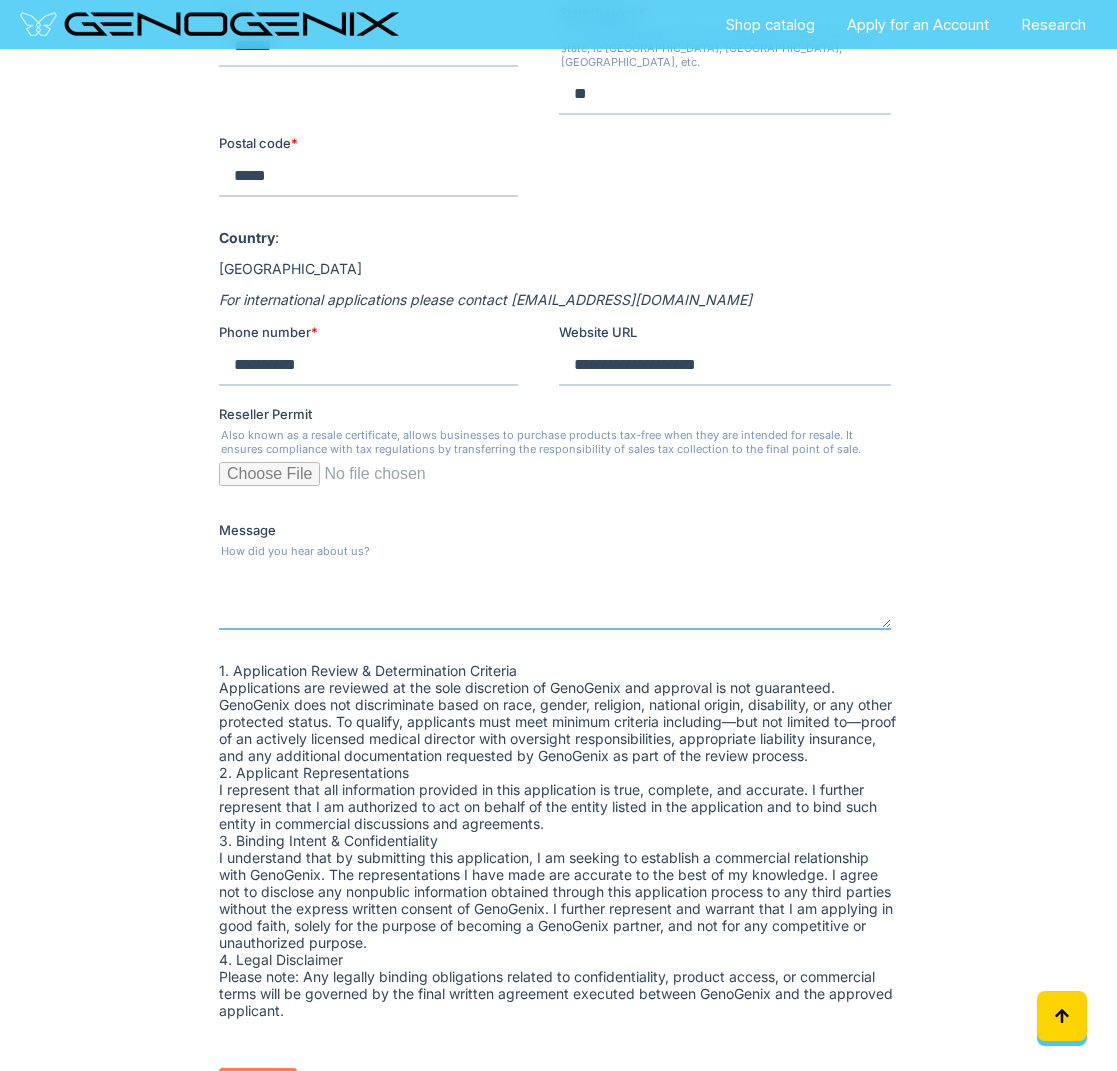 click on "Message" at bounding box center (554, 597) 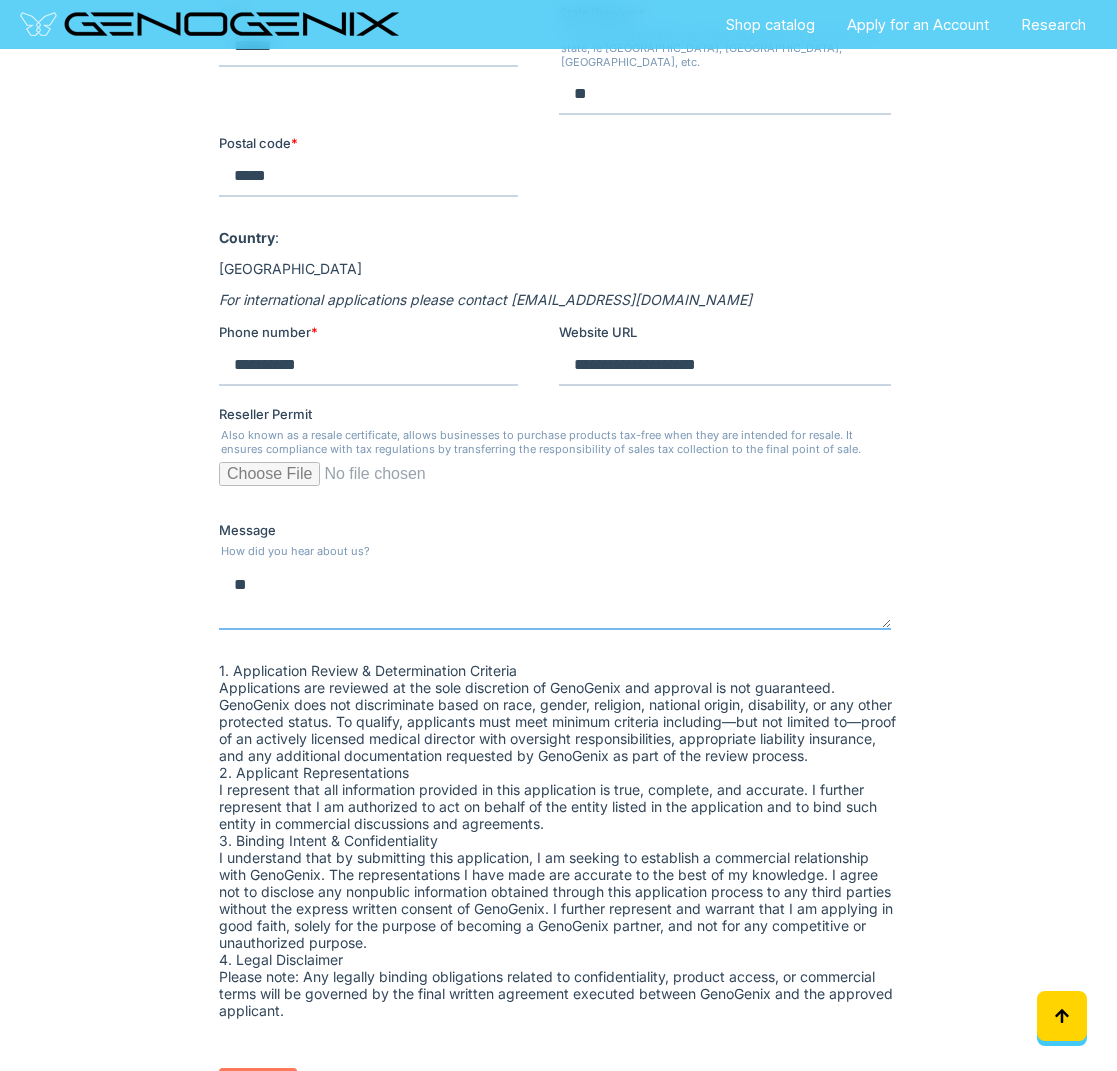 type on "*" 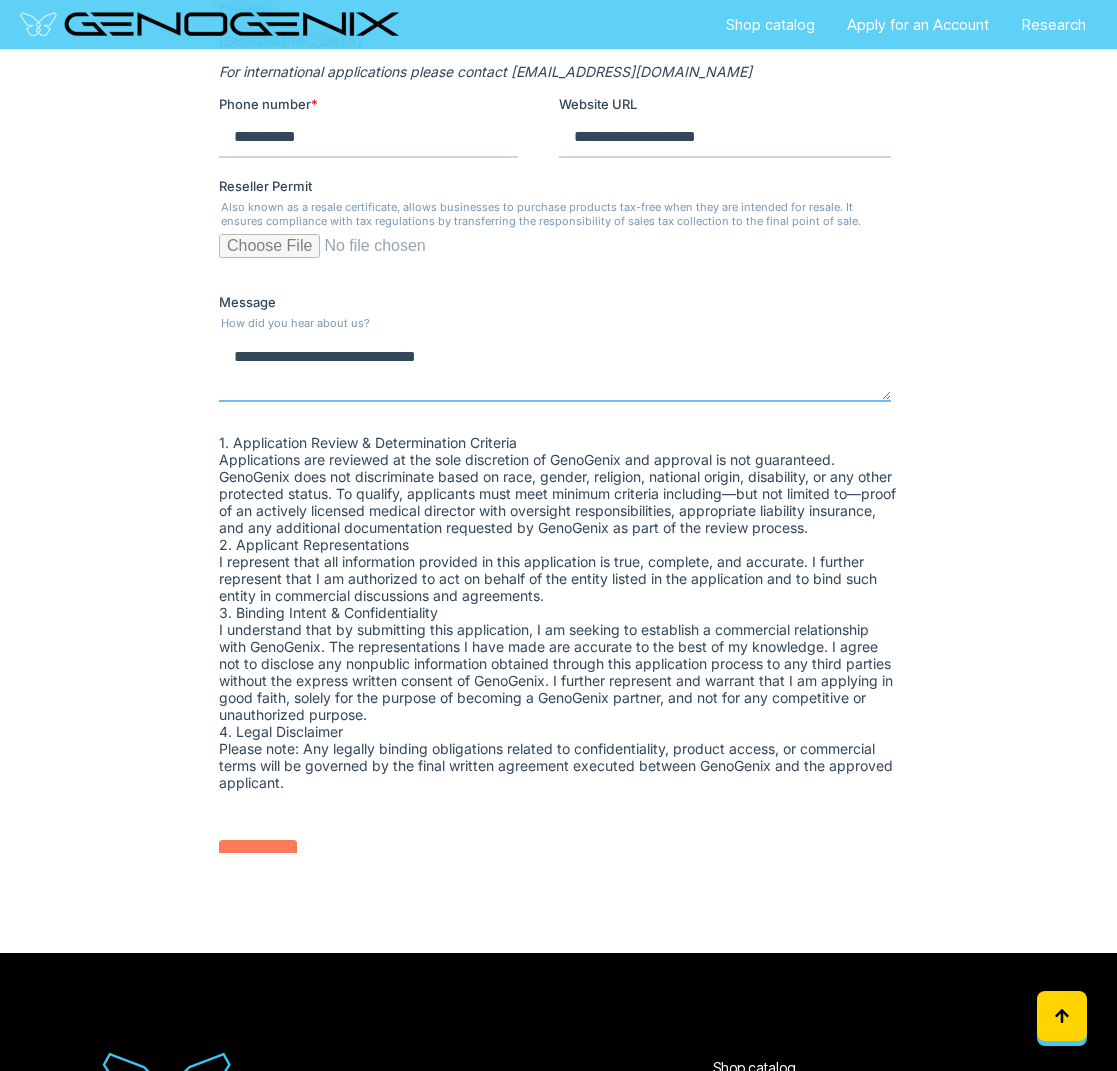 scroll, scrollTop: 2216, scrollLeft: 0, axis: vertical 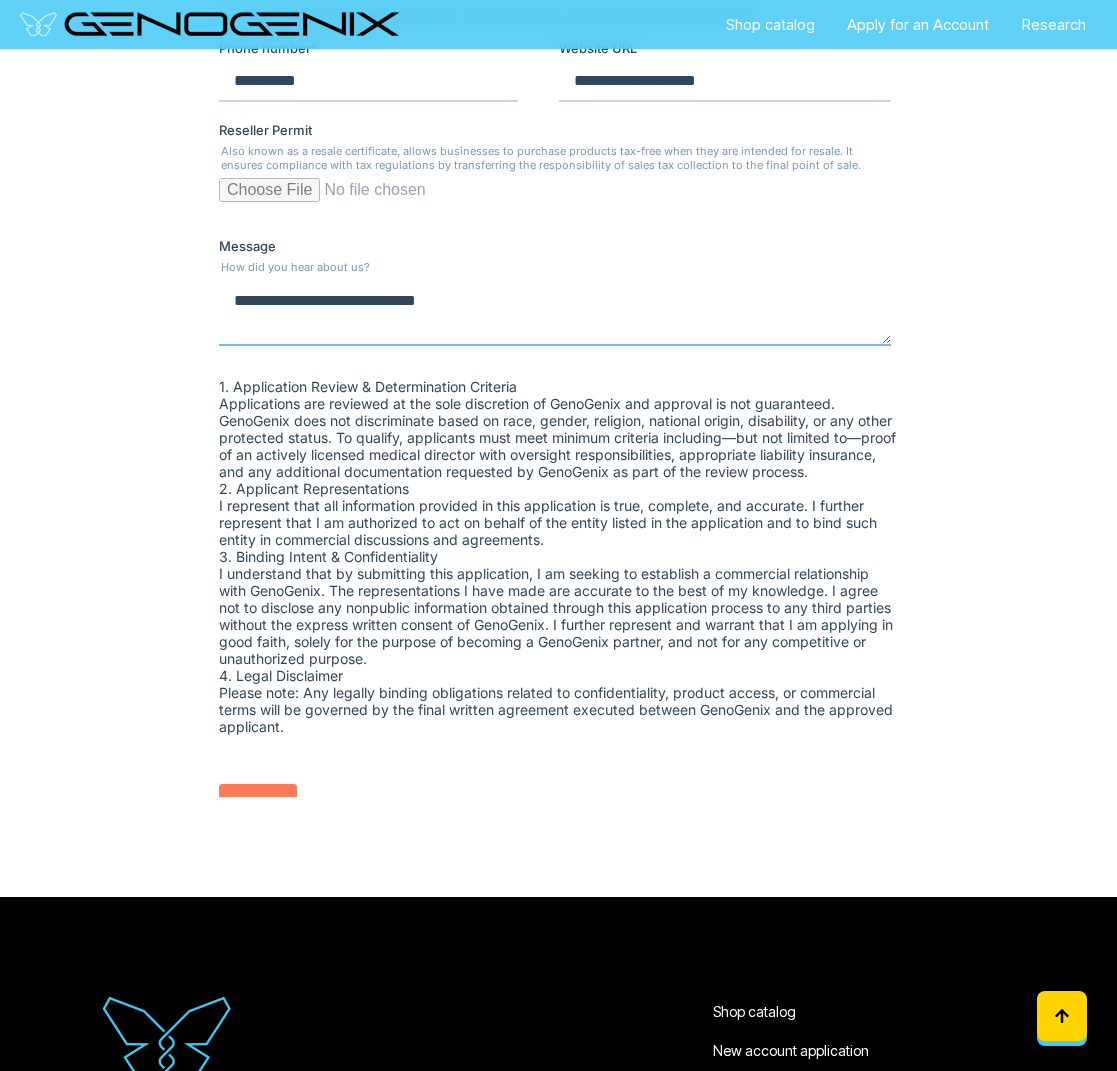 type on "**********" 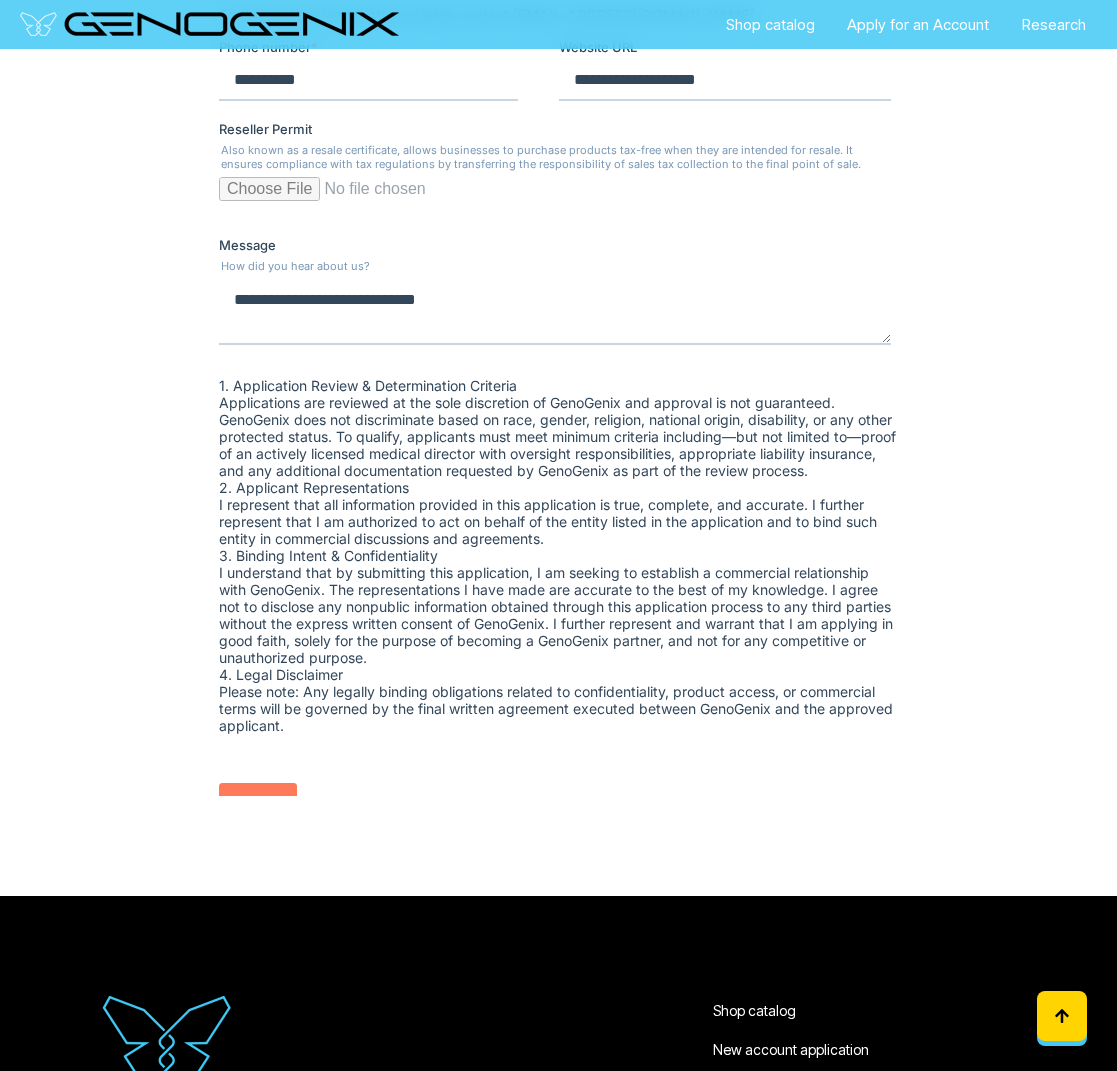 click on "******" at bounding box center [257, 802] 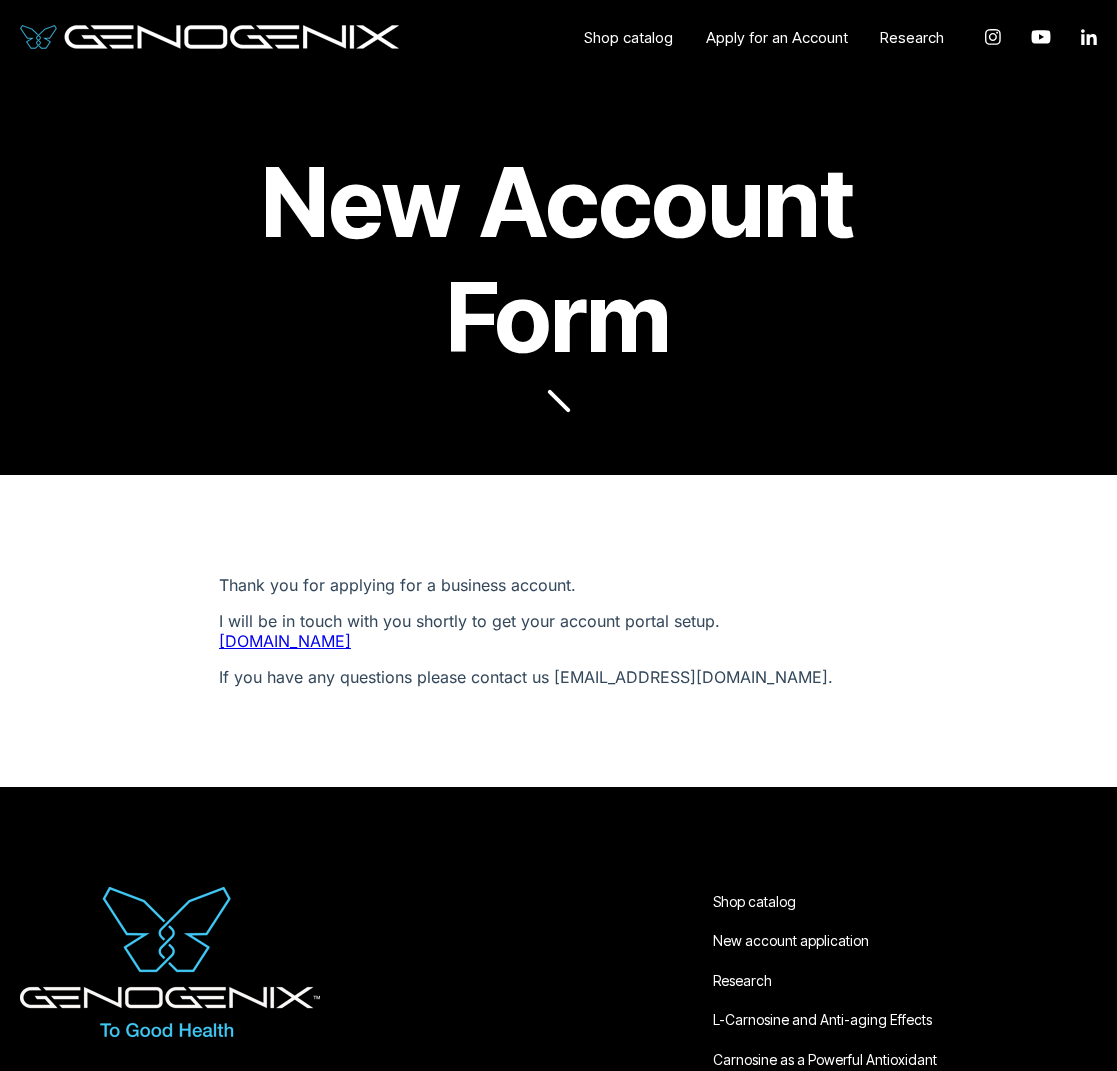 scroll, scrollTop: 0, scrollLeft: 0, axis: both 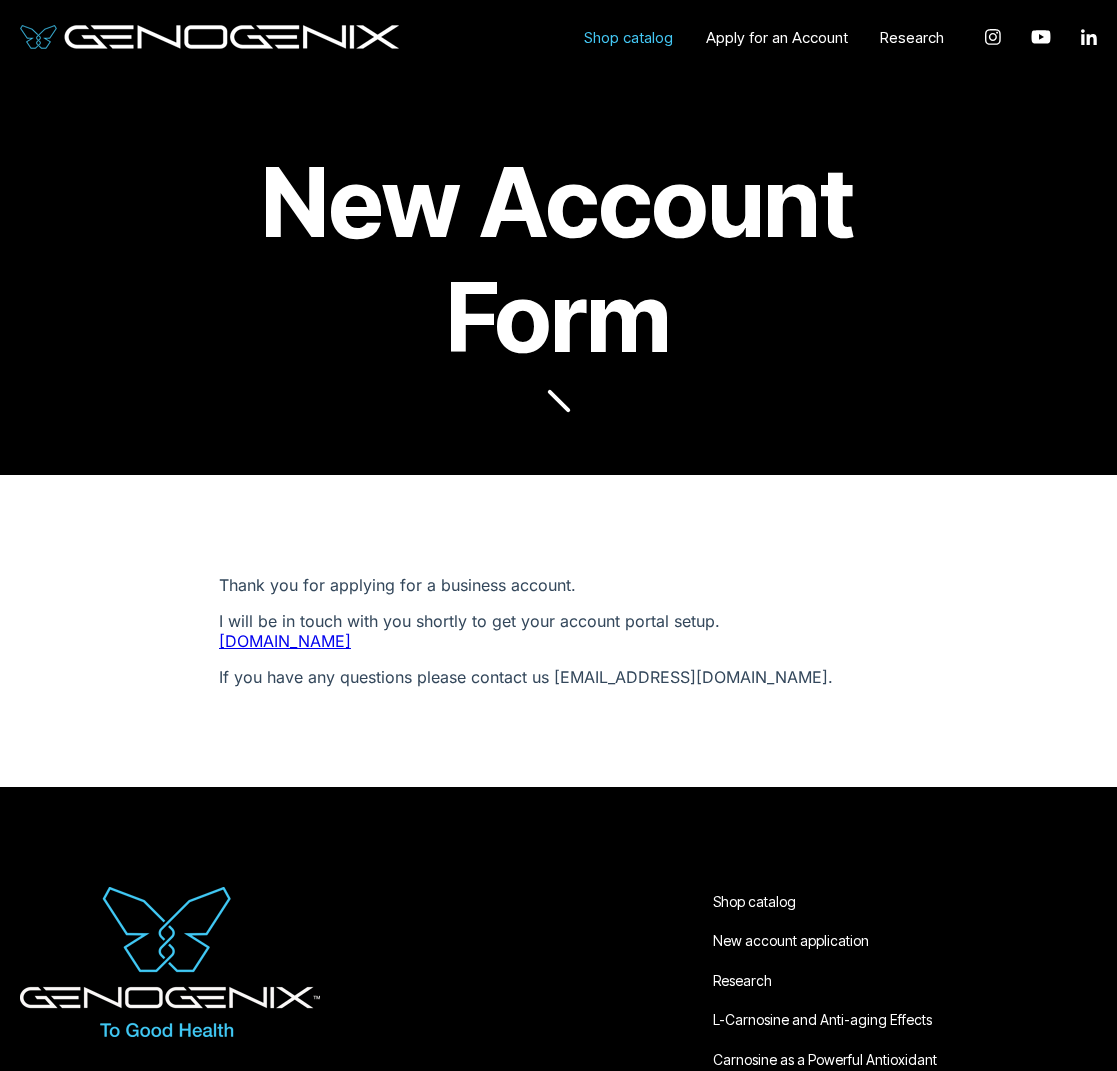 click on "Shop catalog" at bounding box center (629, 37) 